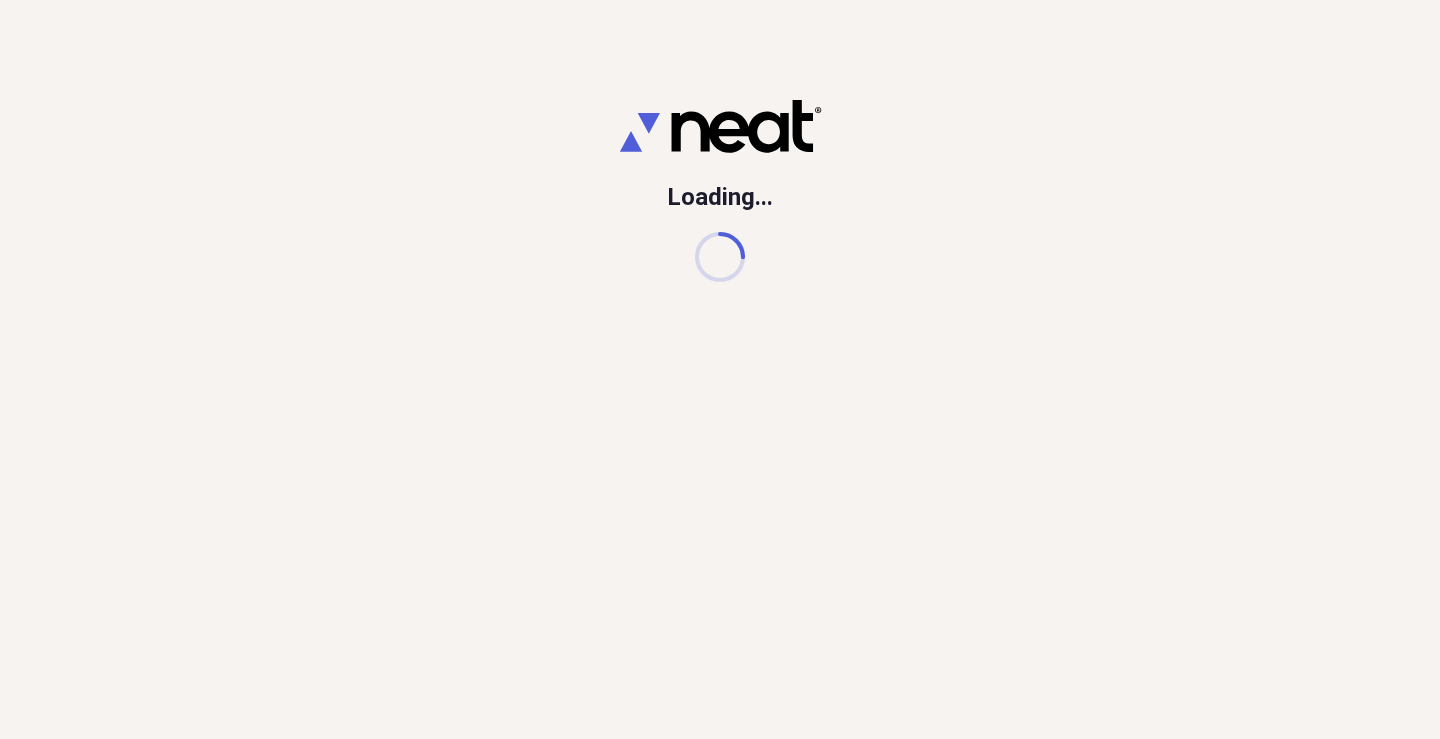 scroll, scrollTop: 0, scrollLeft: 0, axis: both 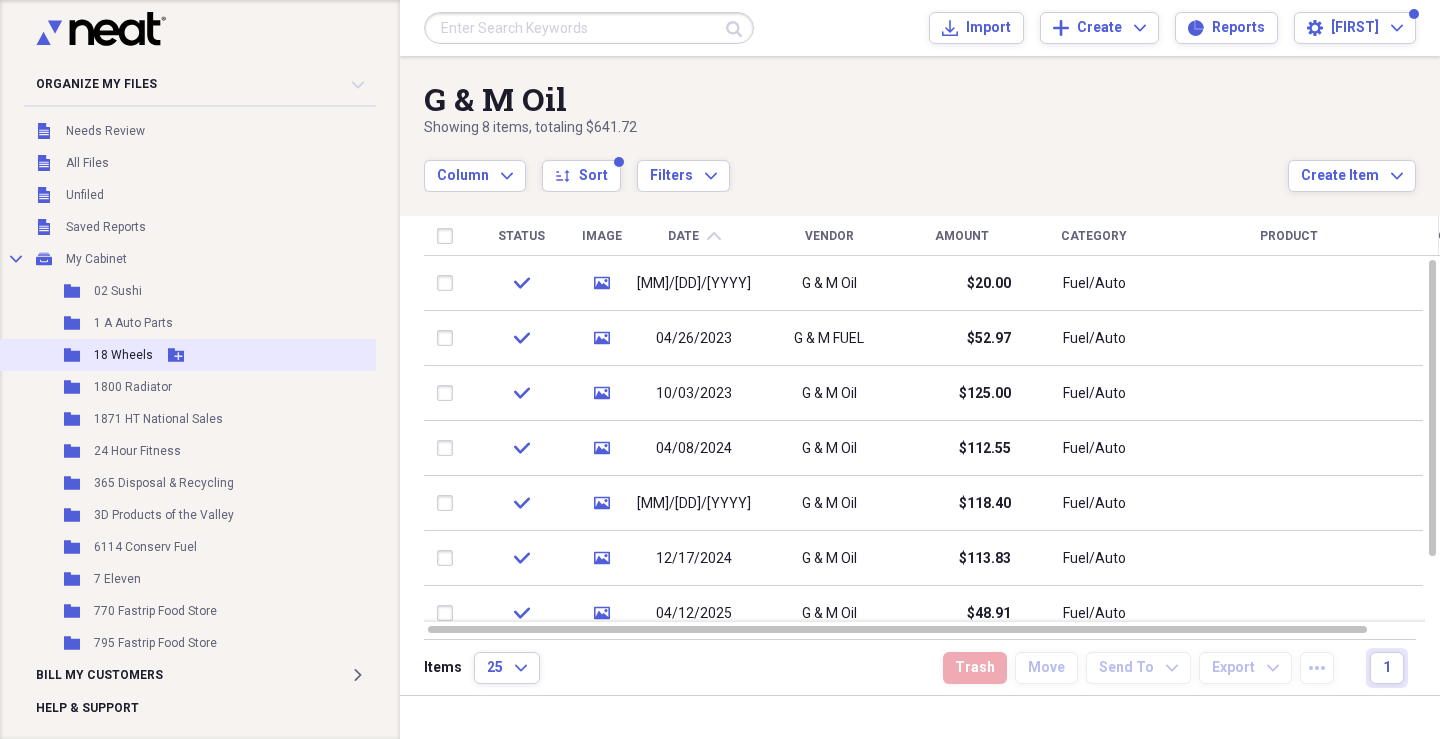 click on "Folder 18 Wheels Add Folder" at bounding box center [235, 355] 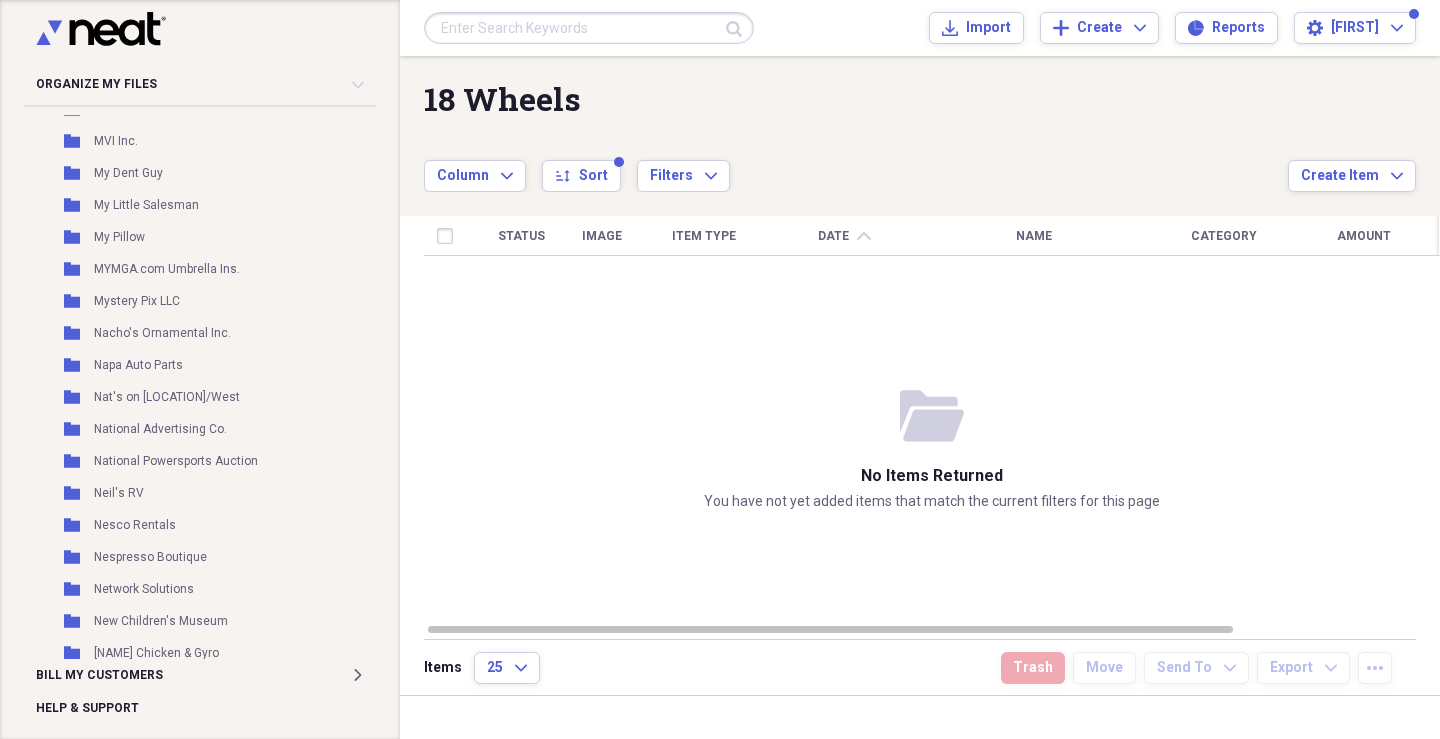 scroll, scrollTop: 19812, scrollLeft: 0, axis: vertical 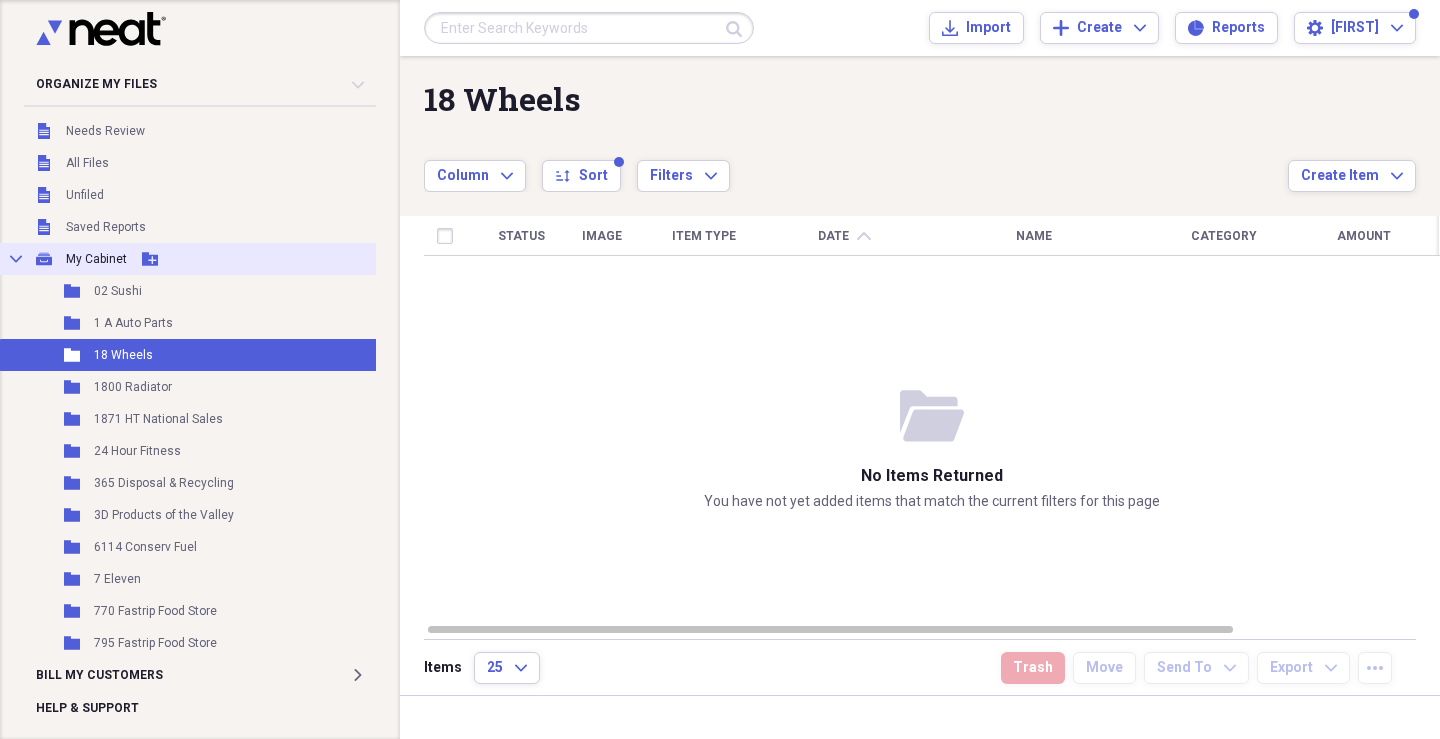 click 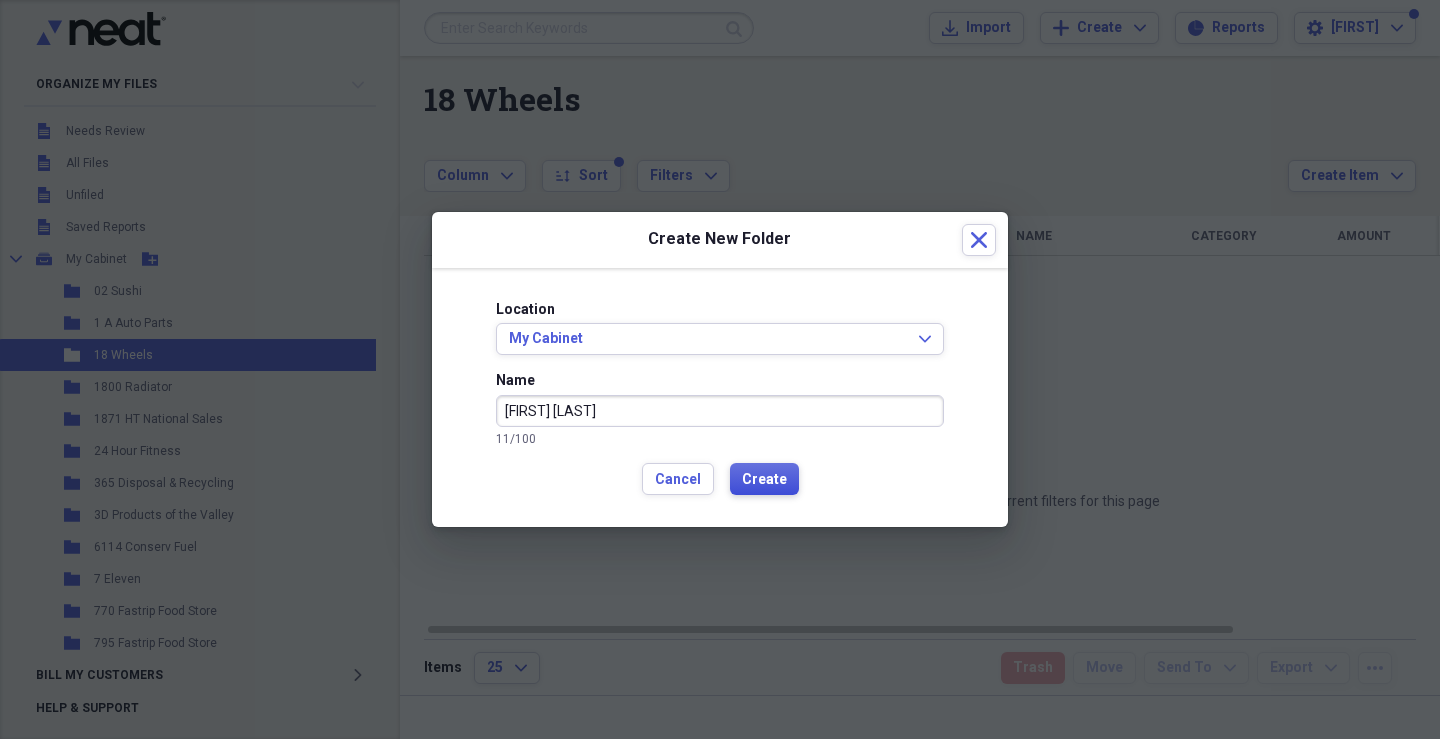 type on "[FIRST] [LAST]" 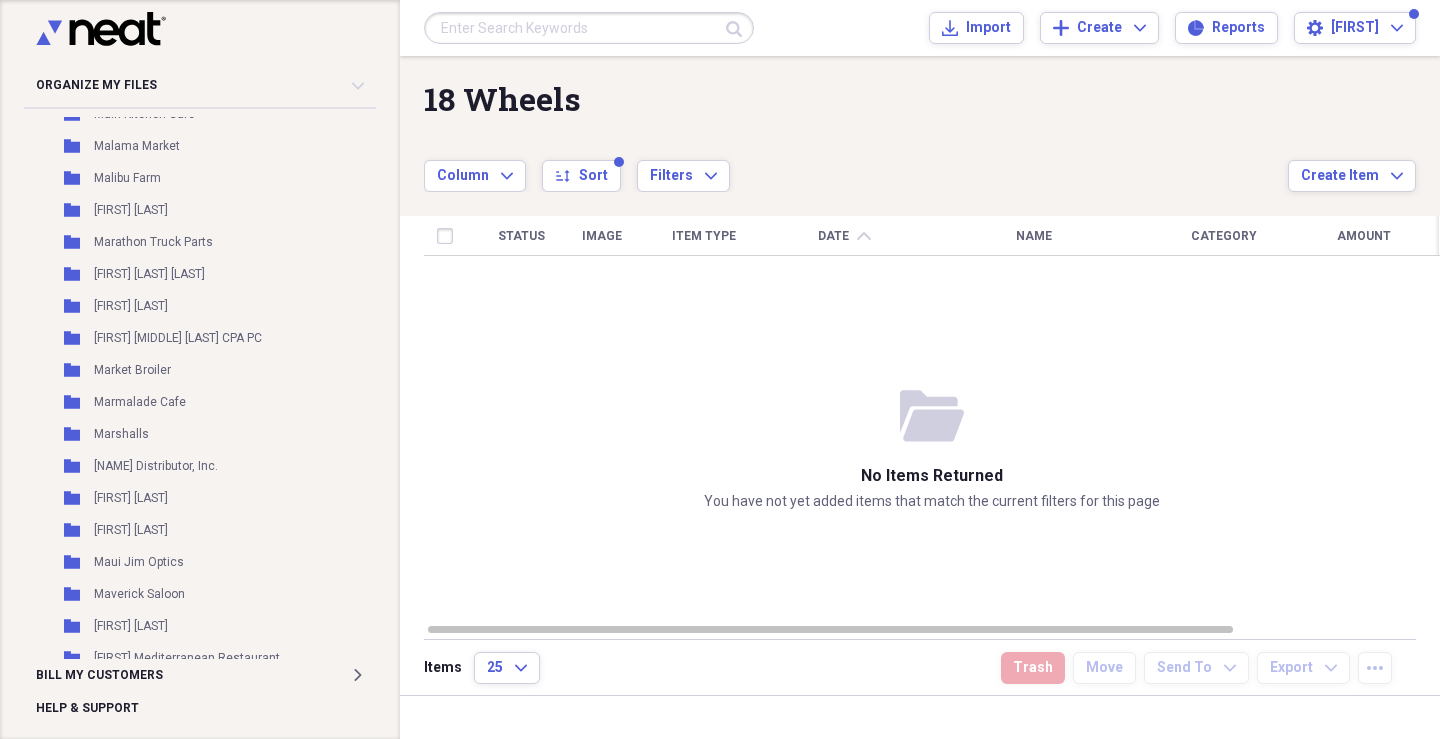 scroll, scrollTop: 18095, scrollLeft: 0, axis: vertical 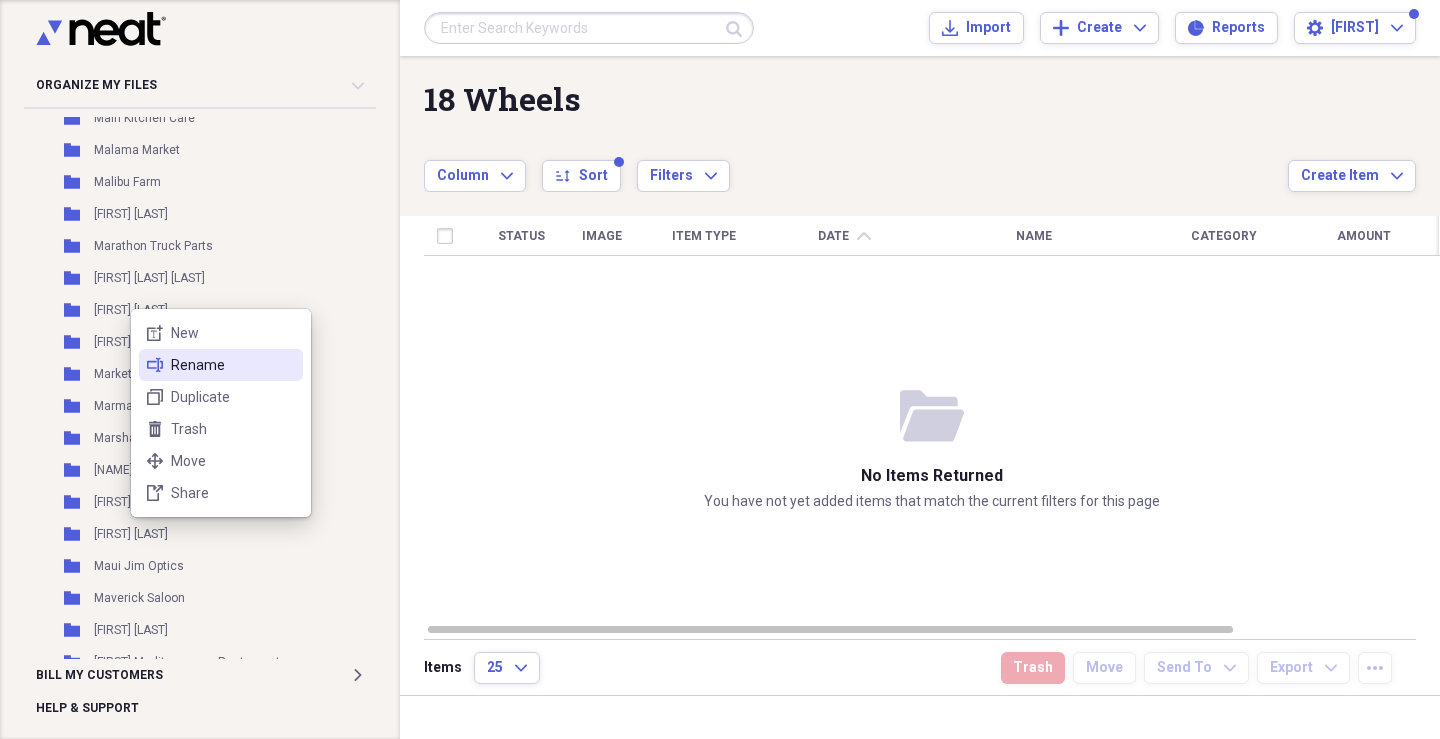 click on "Rename" at bounding box center [233, 365] 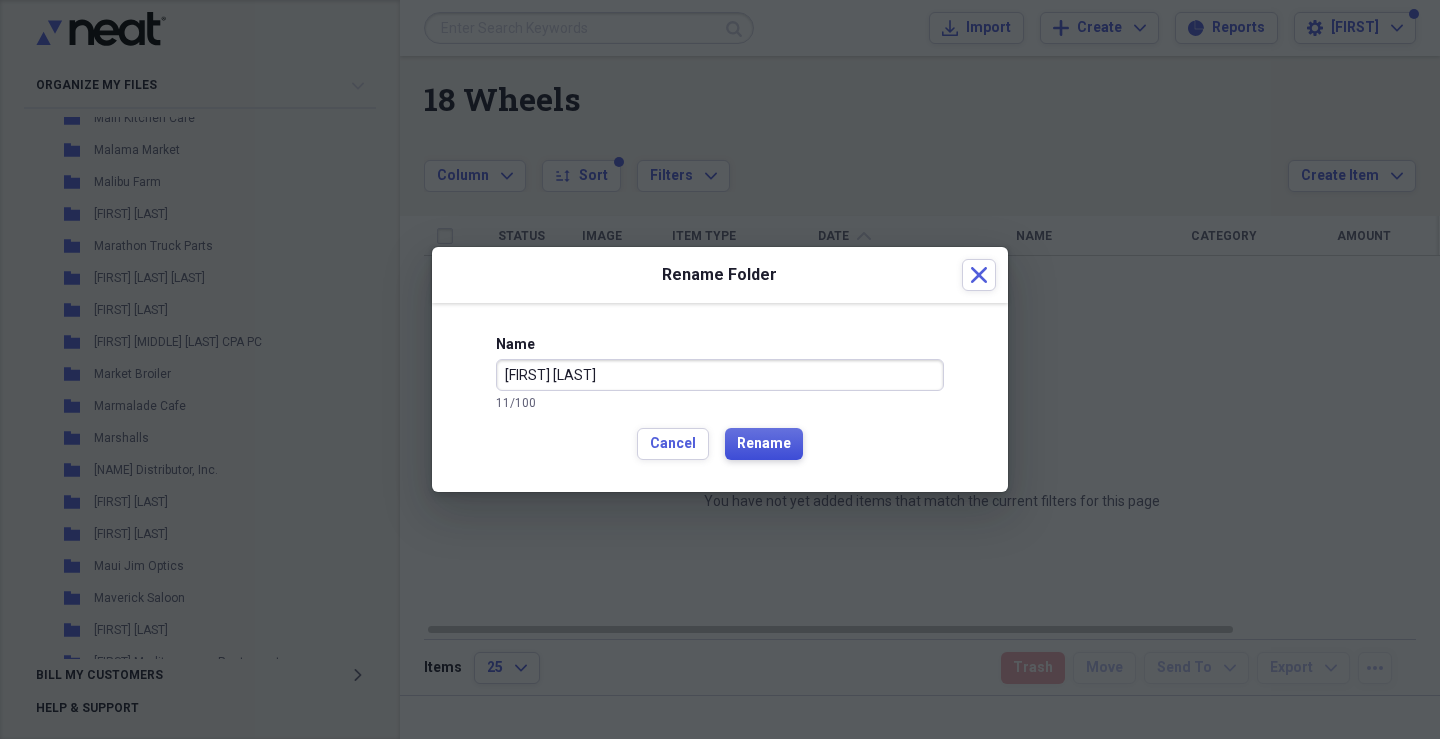 type on "[FIRST] [LAST]" 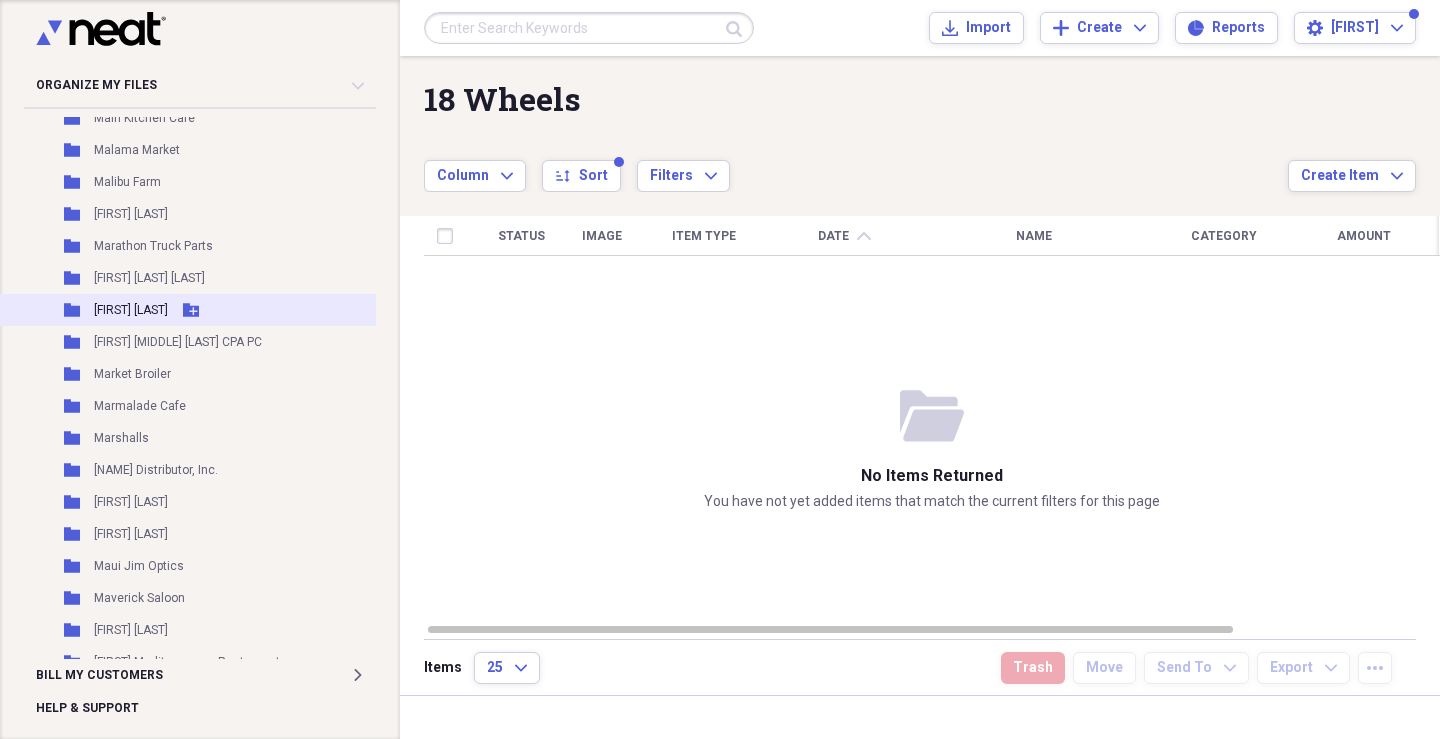 click on "[FIRST] [LAST]" at bounding box center [131, 310] 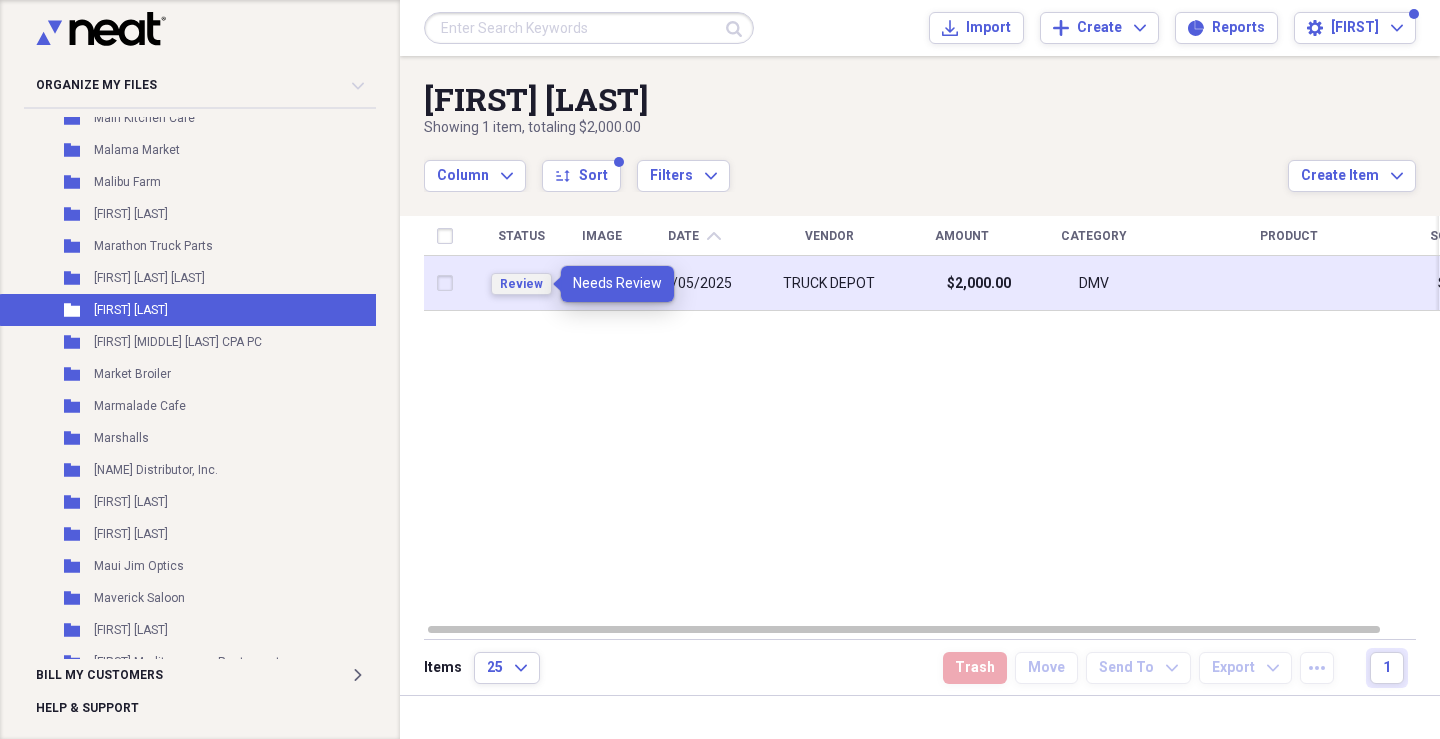 click on "Review" at bounding box center [521, 284] 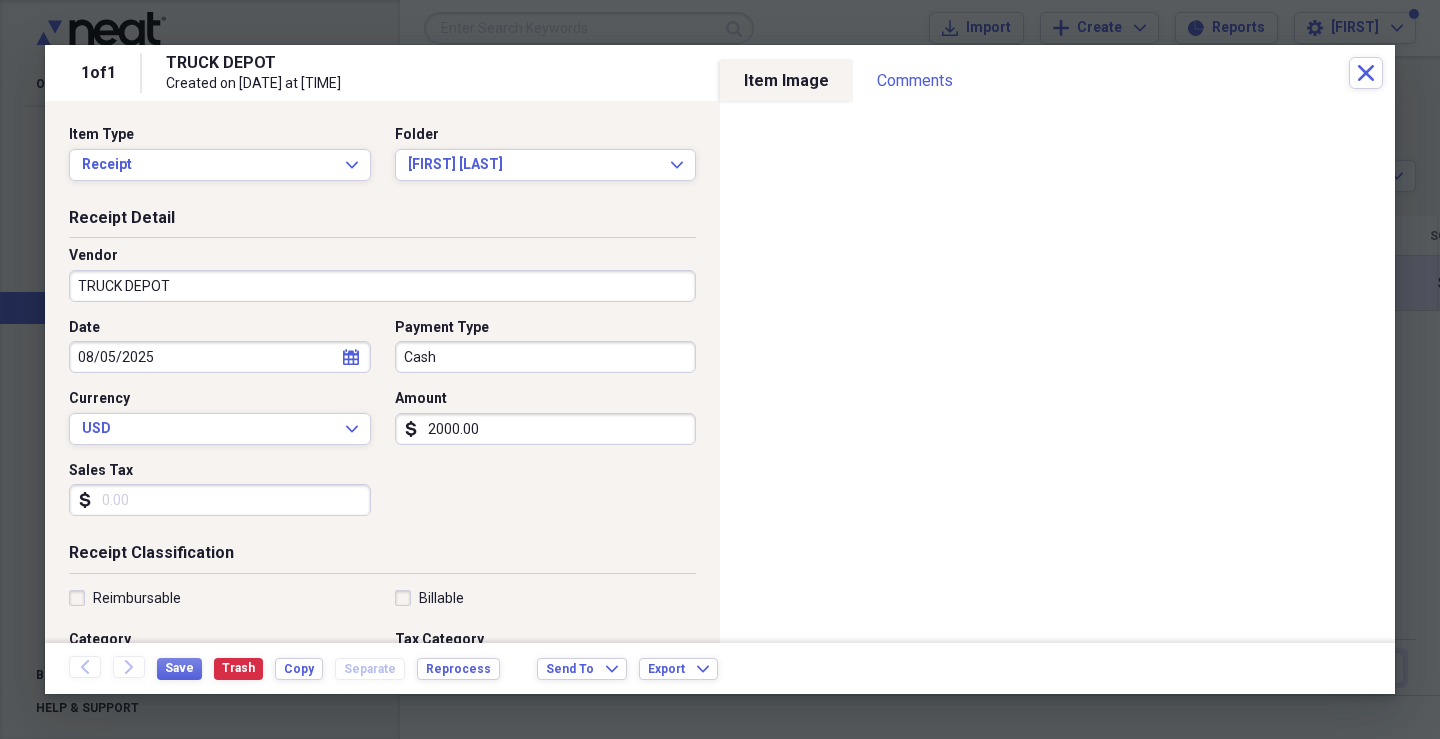 click on "TRUCK DEPOT" at bounding box center (382, 286) 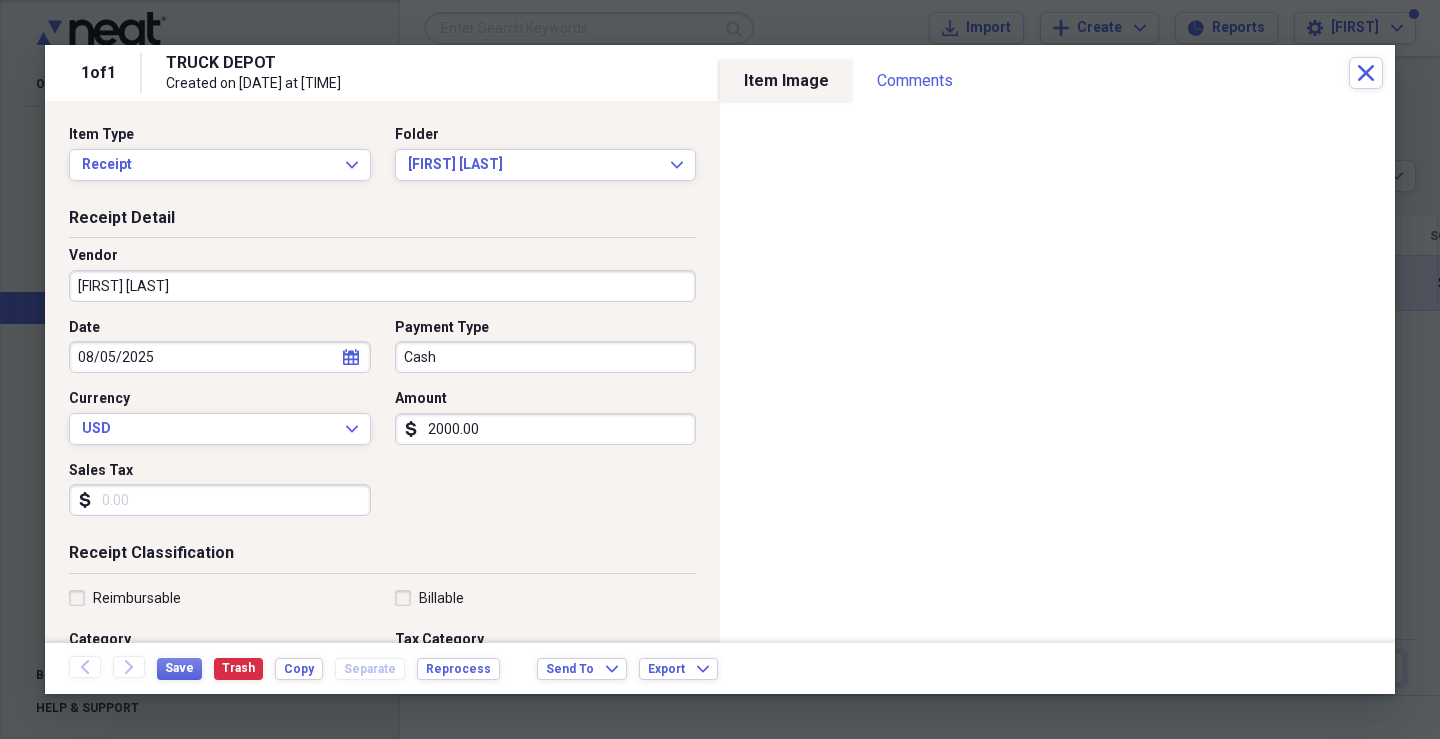 type on "[FIRST] [LAST]" 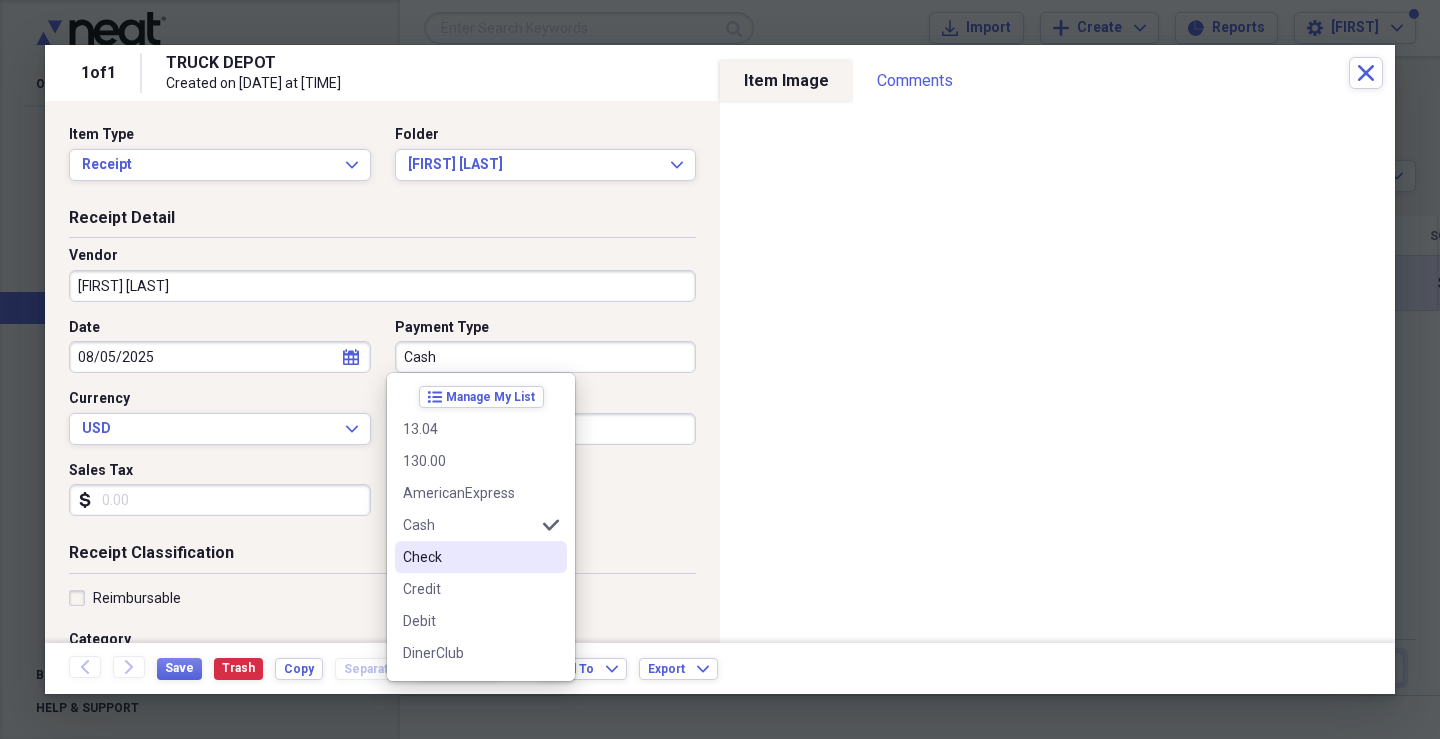 click on "Check" at bounding box center (469, 557) 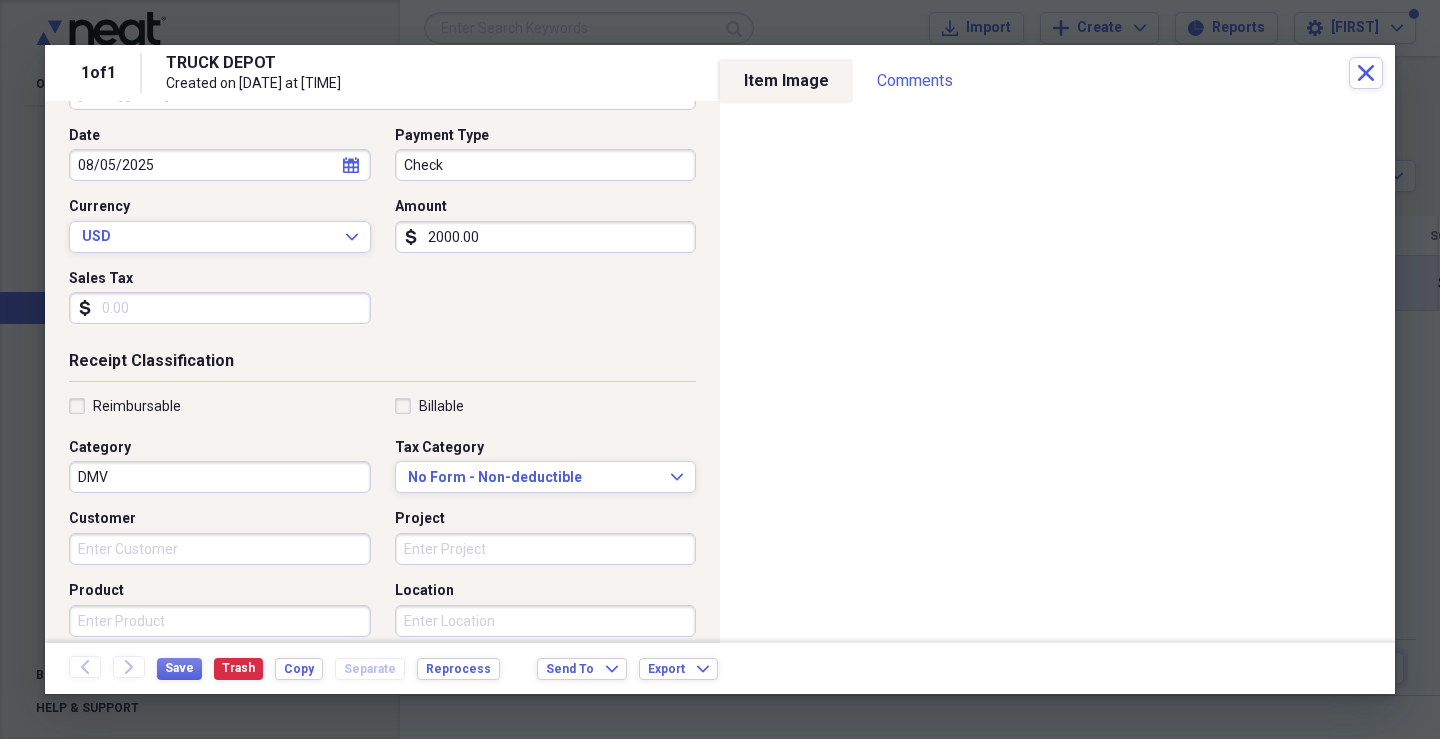 scroll, scrollTop: 200, scrollLeft: 0, axis: vertical 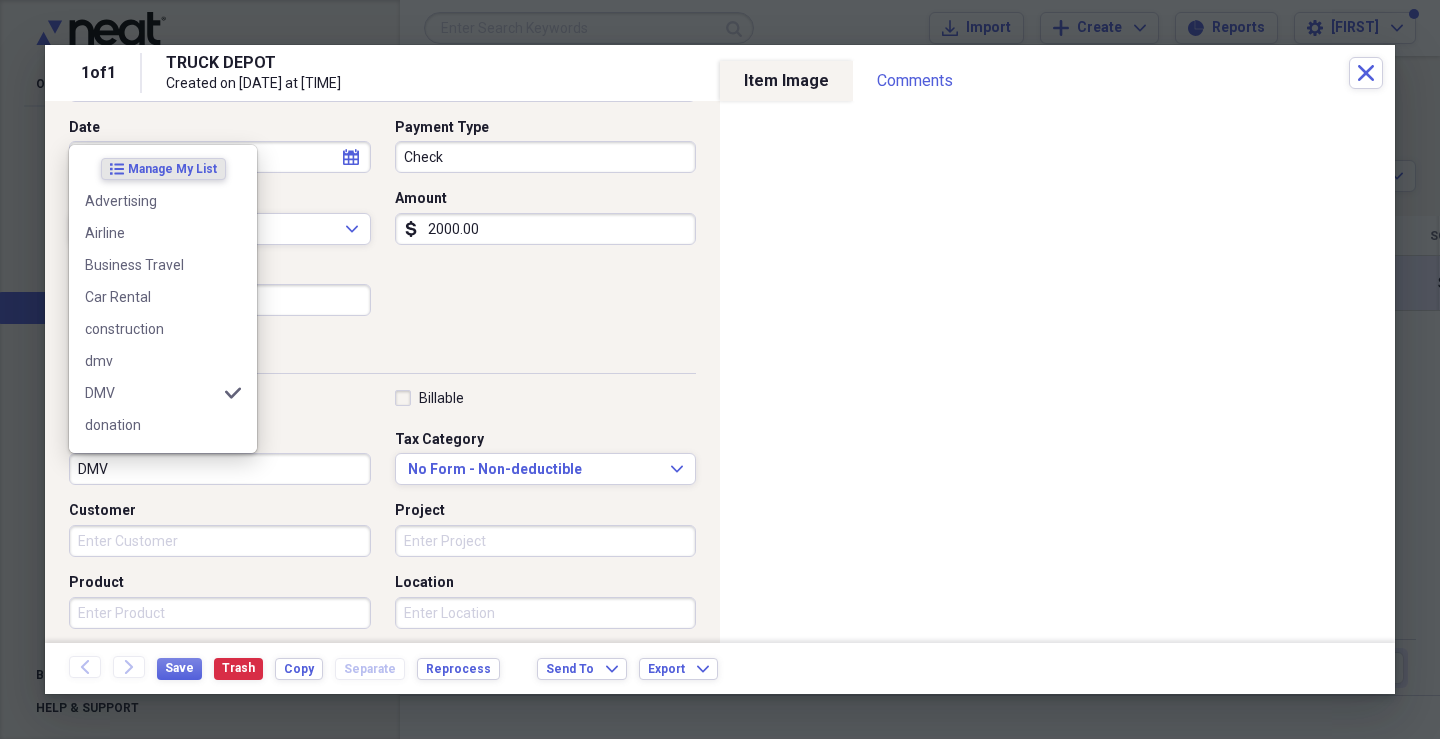 click on "DMV" at bounding box center (220, 469) 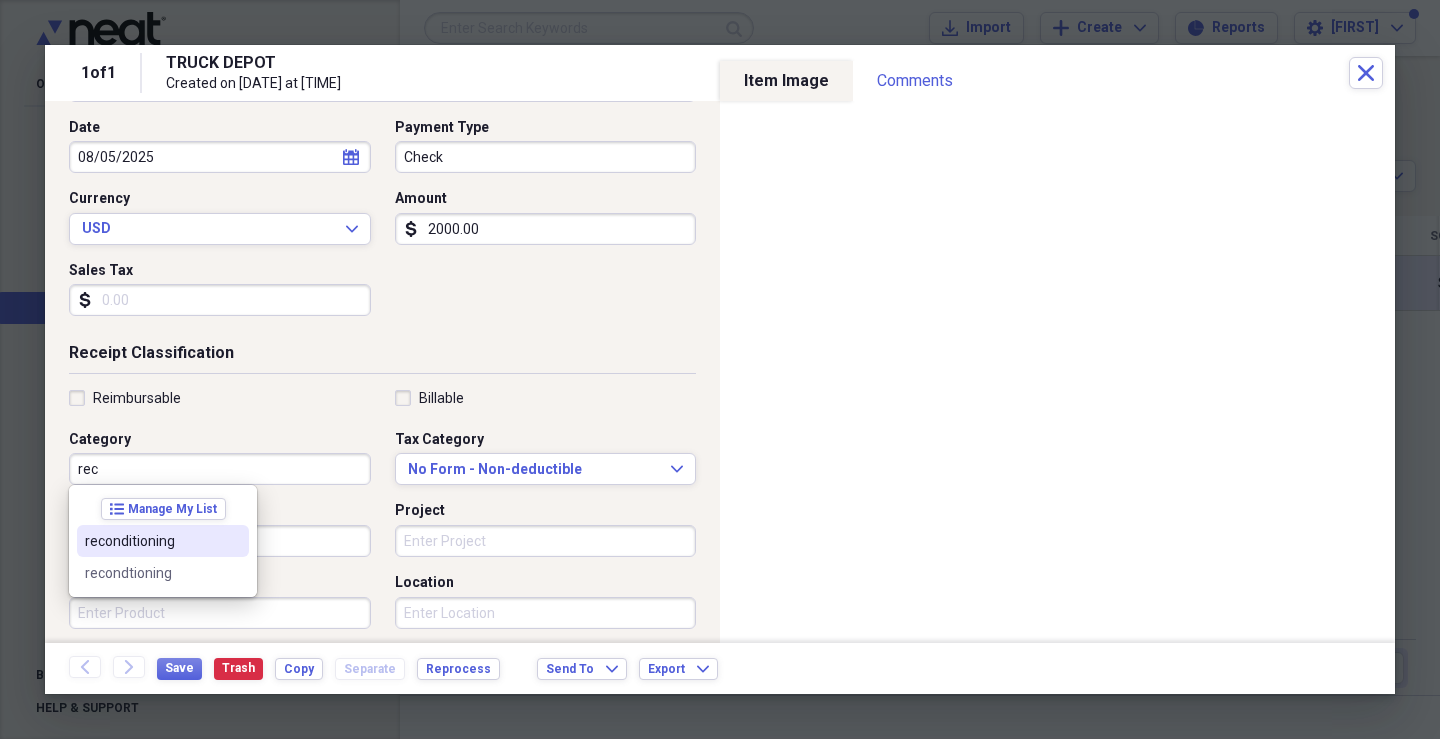 drag, startPoint x: 116, startPoint y: 537, endPoint x: 227, endPoint y: 643, distance: 153.4829 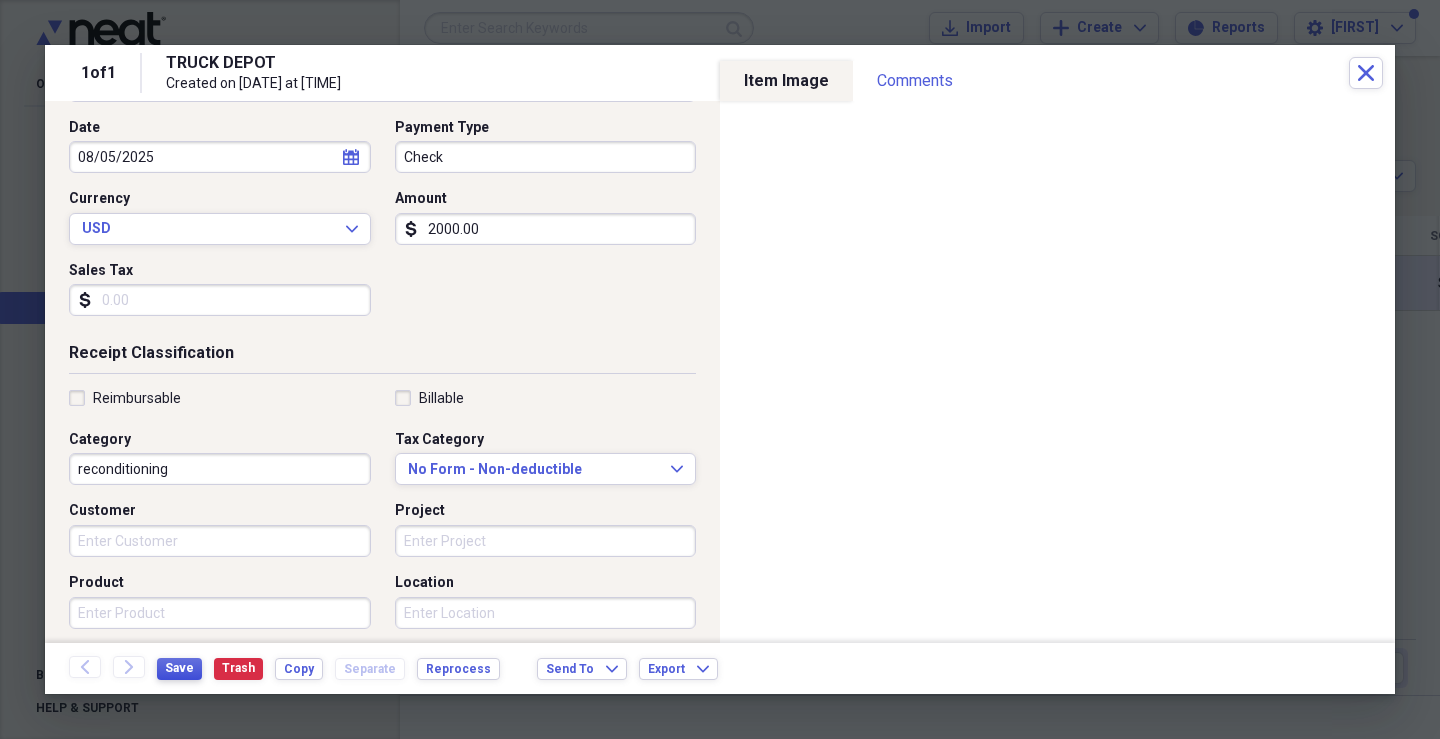click on "Save" at bounding box center [179, 669] 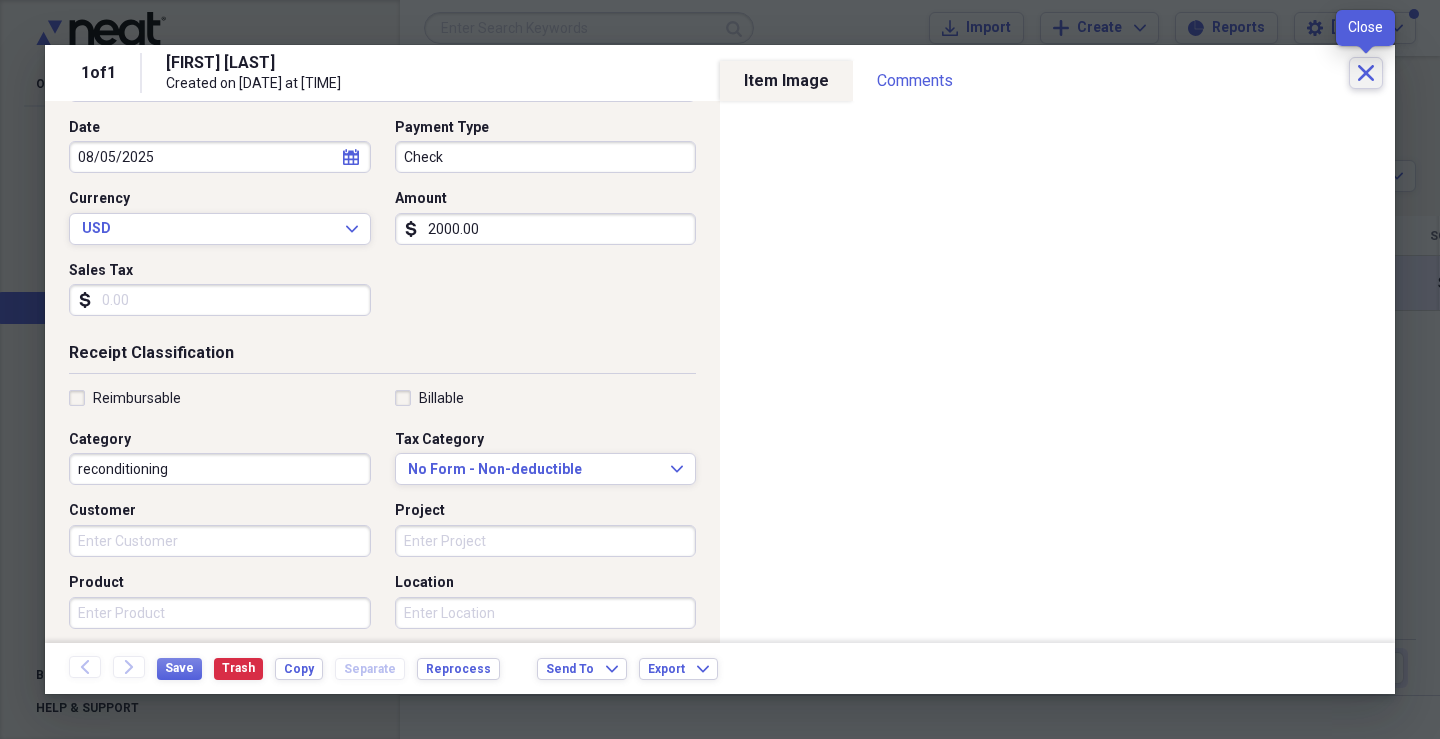 click on "Close" at bounding box center (1366, 73) 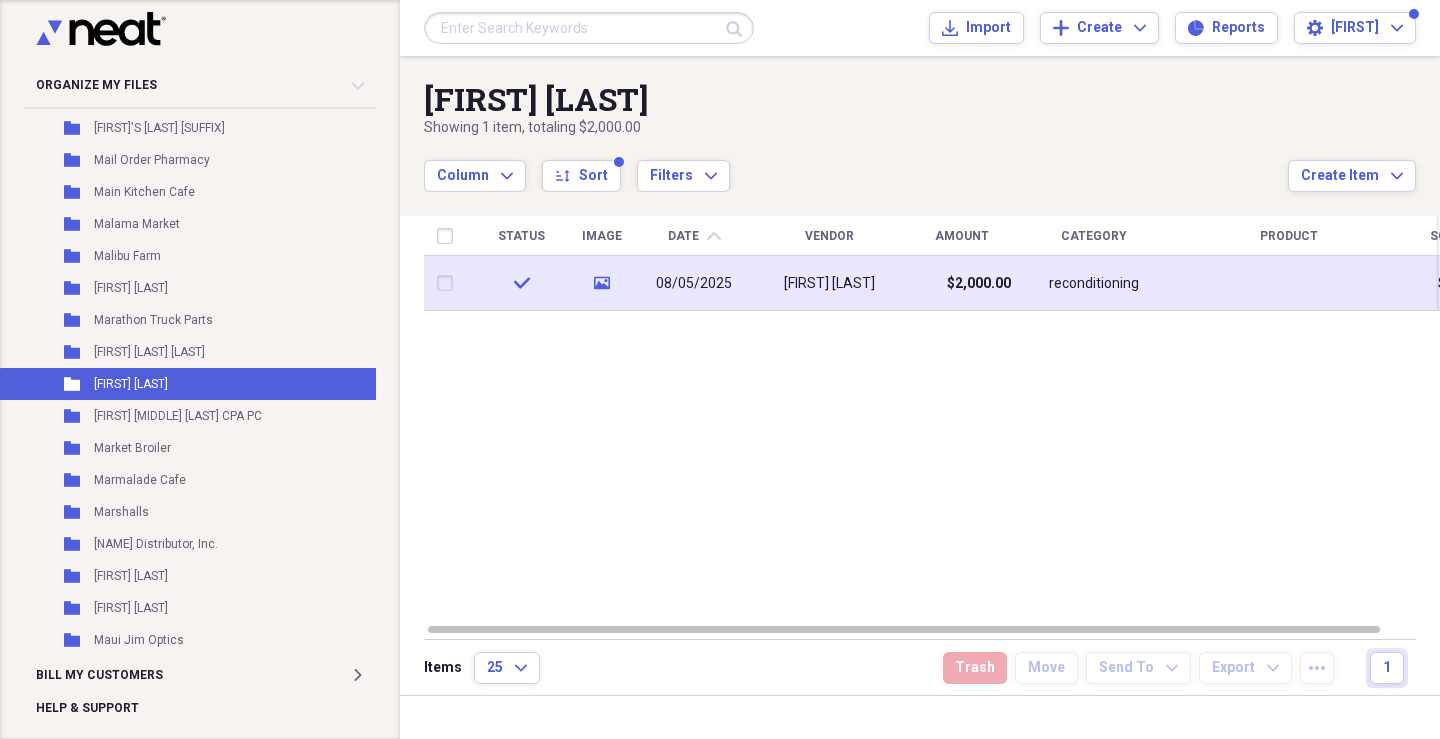 scroll, scrollTop: 18168, scrollLeft: 0, axis: vertical 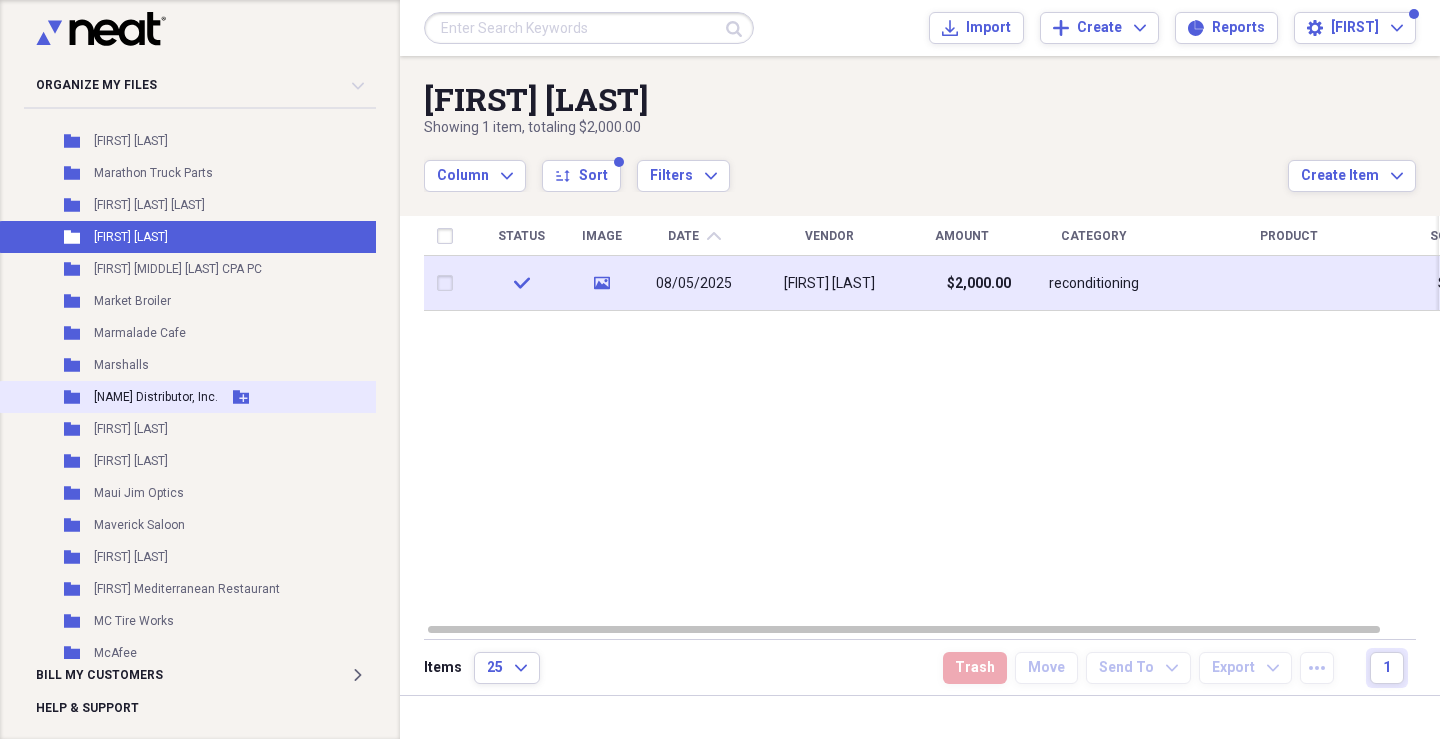 click on "[NAME] Distributor, Inc." at bounding box center [156, 397] 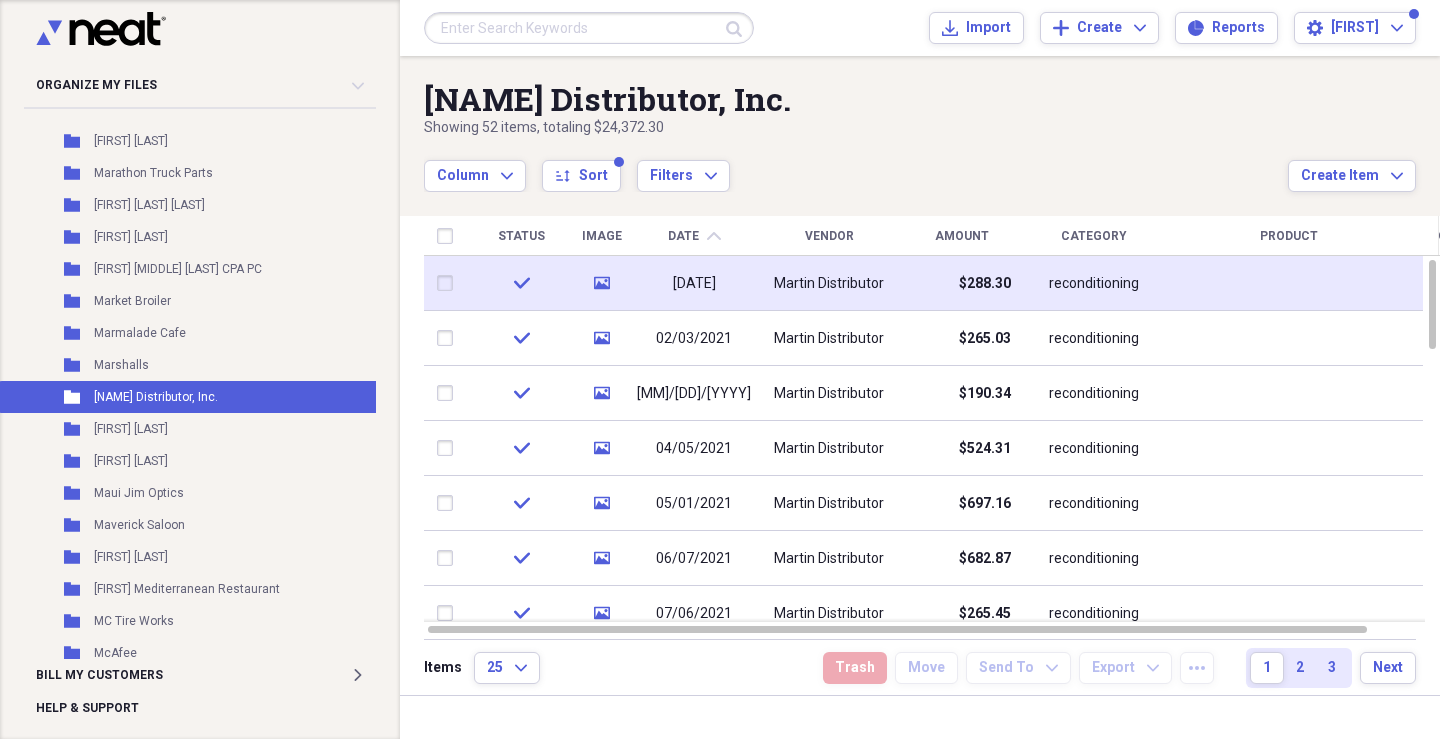 click on "chevron-up" 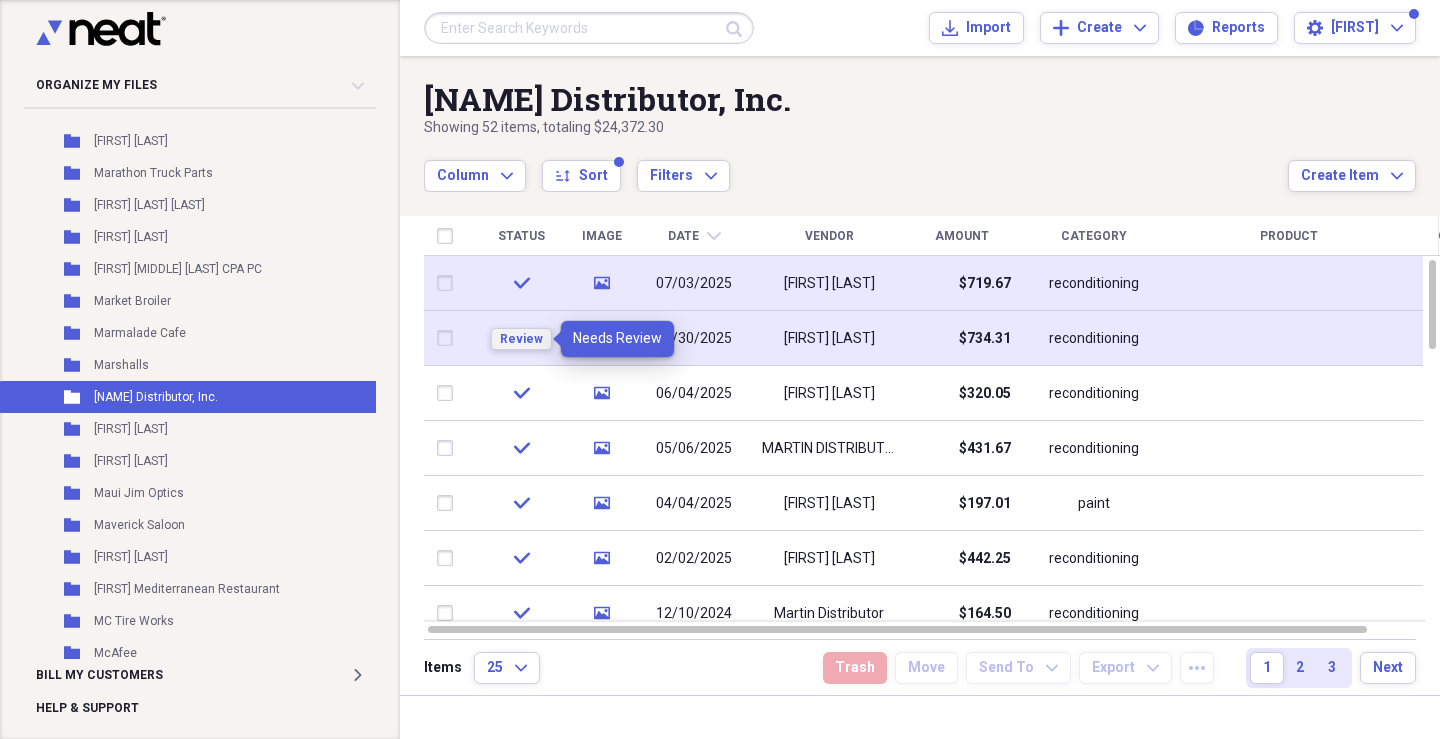 click on "Review" at bounding box center [521, 339] 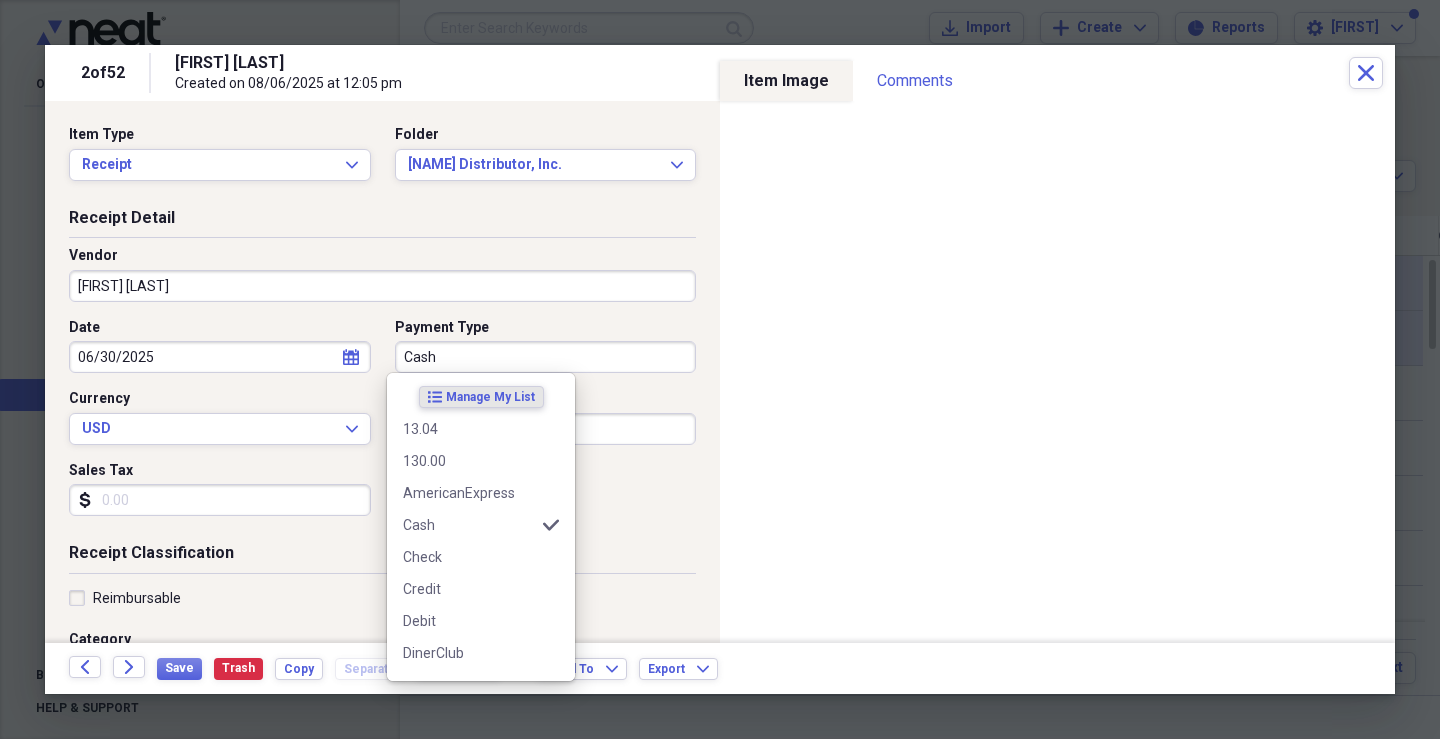click on "Cash" at bounding box center [546, 357] 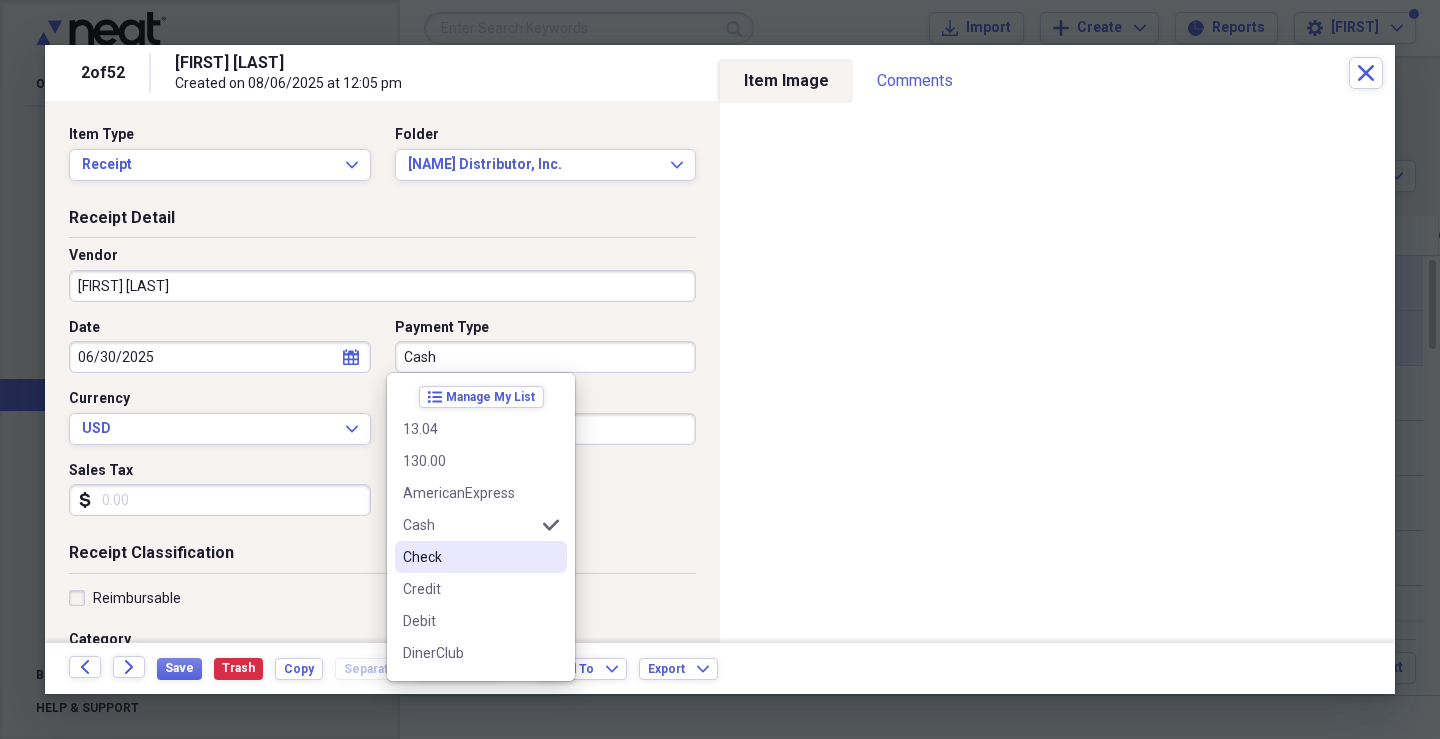 click on "Check" at bounding box center [469, 557] 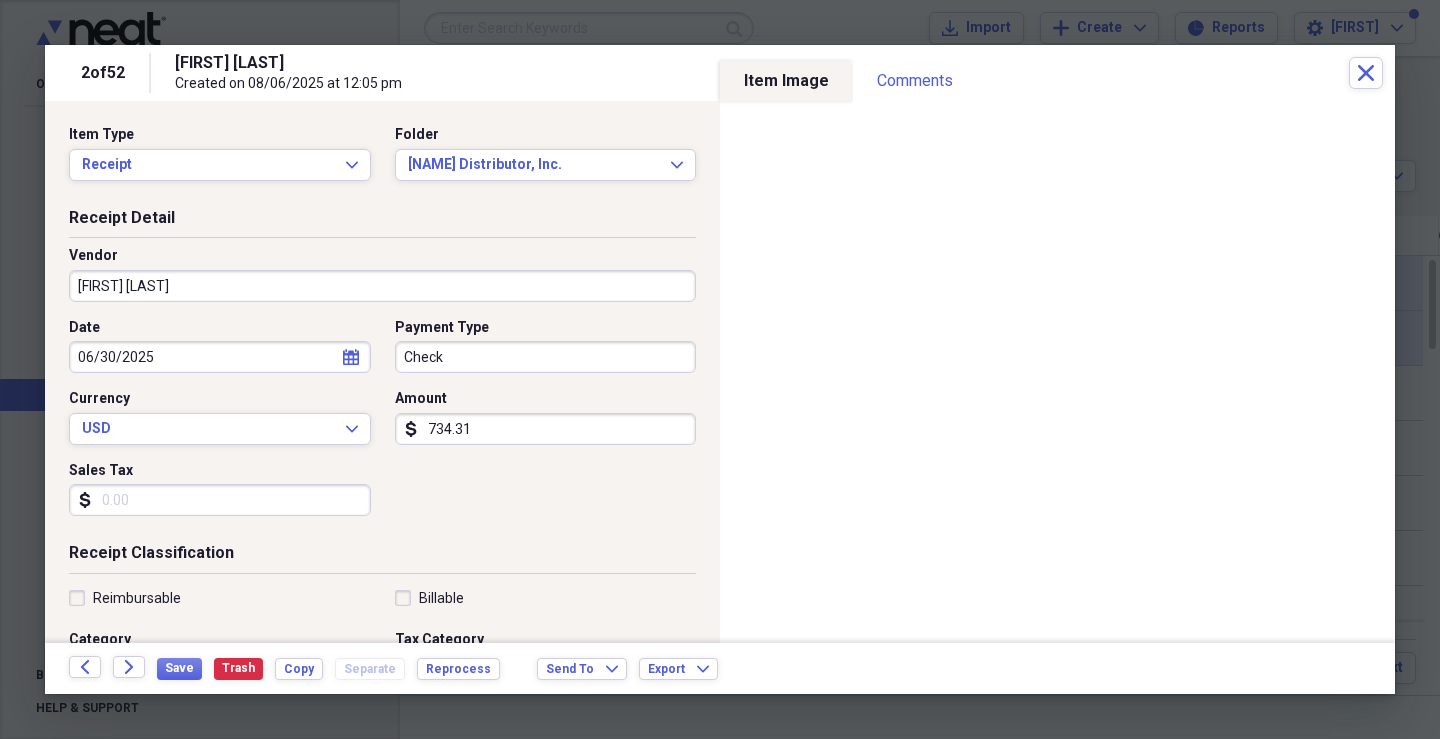click 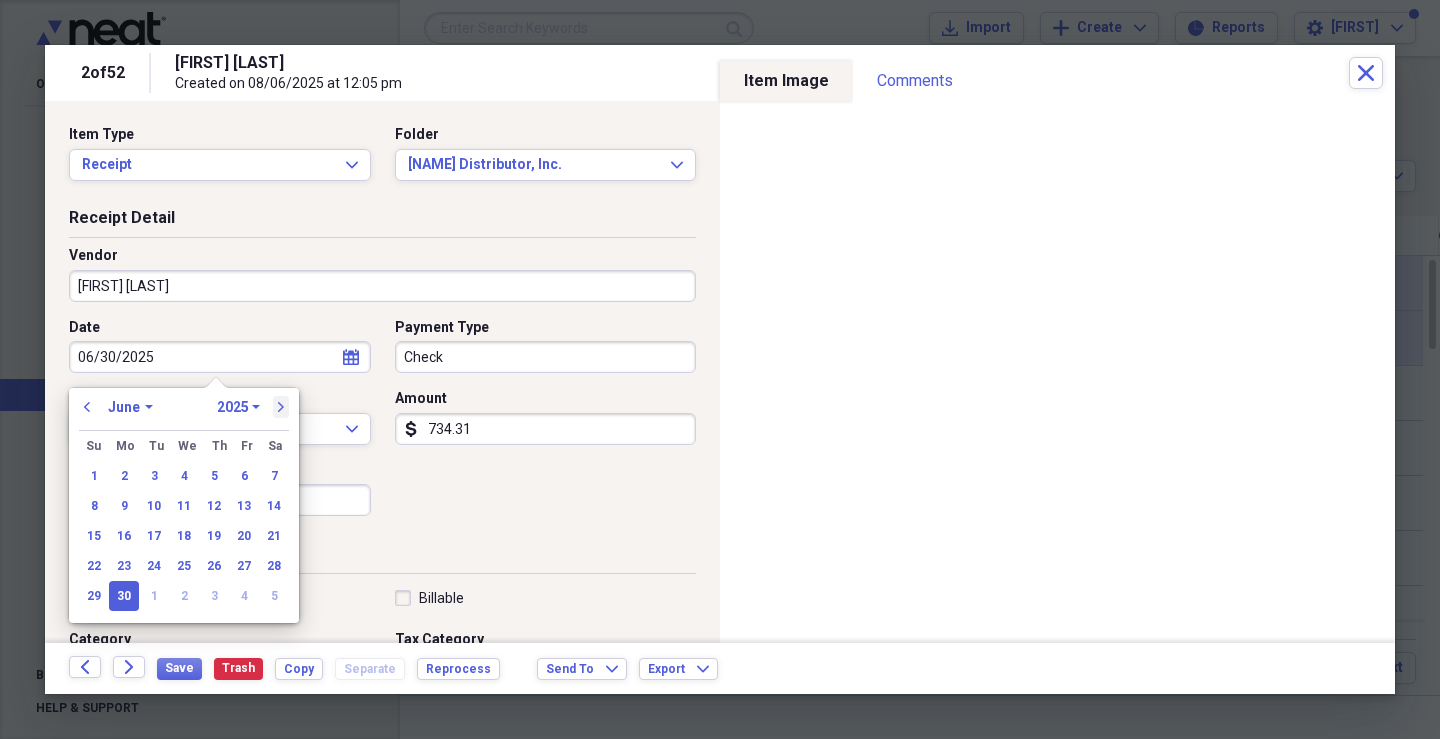 click on "next" at bounding box center (281, 407) 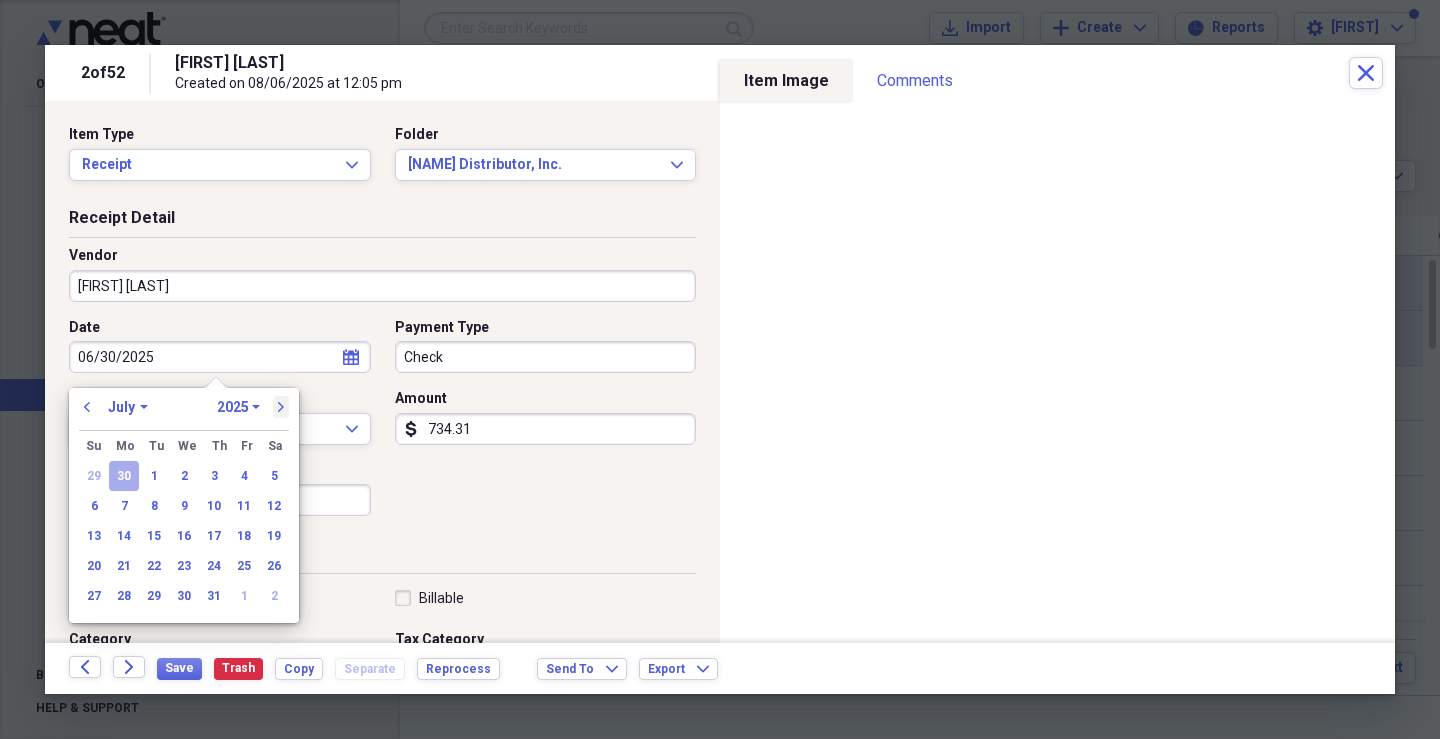 click on "next" at bounding box center (281, 407) 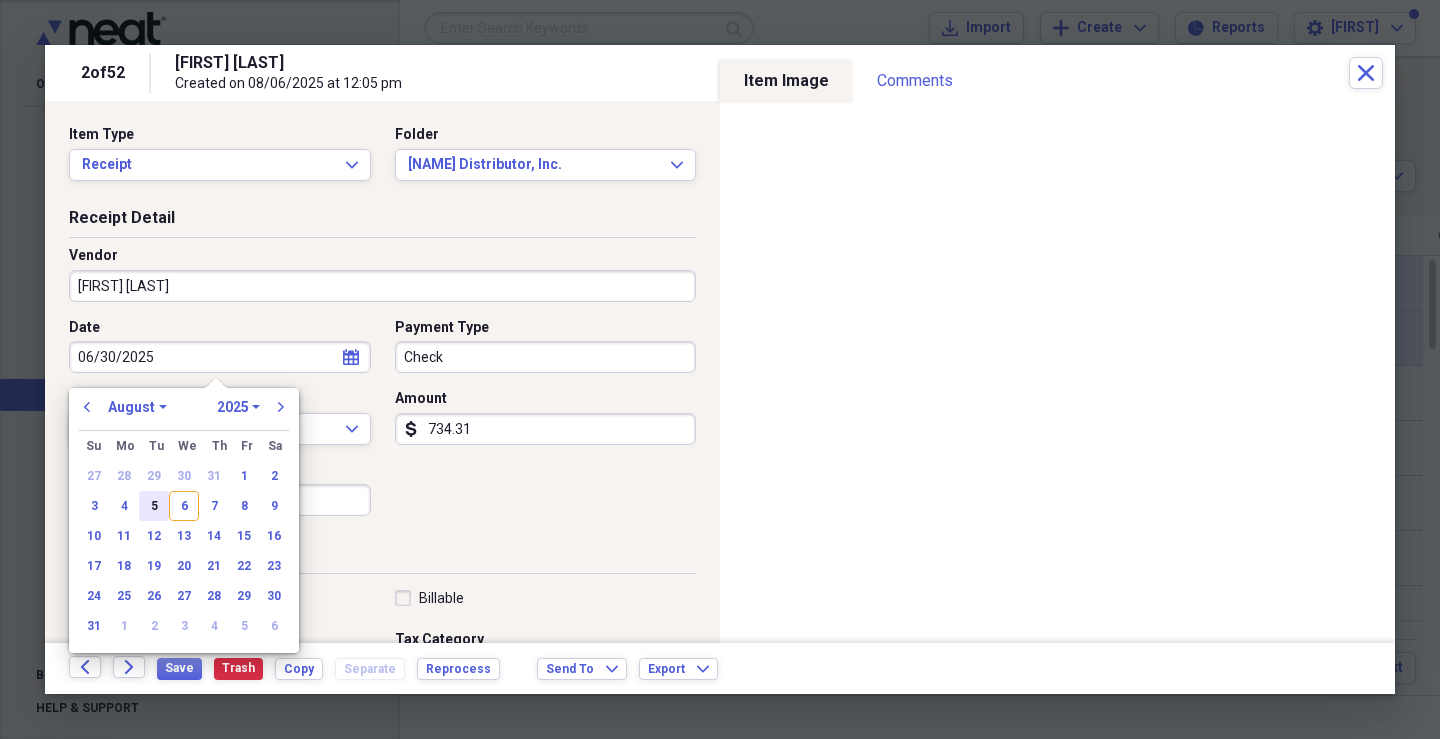 click on "5" at bounding box center [154, 506] 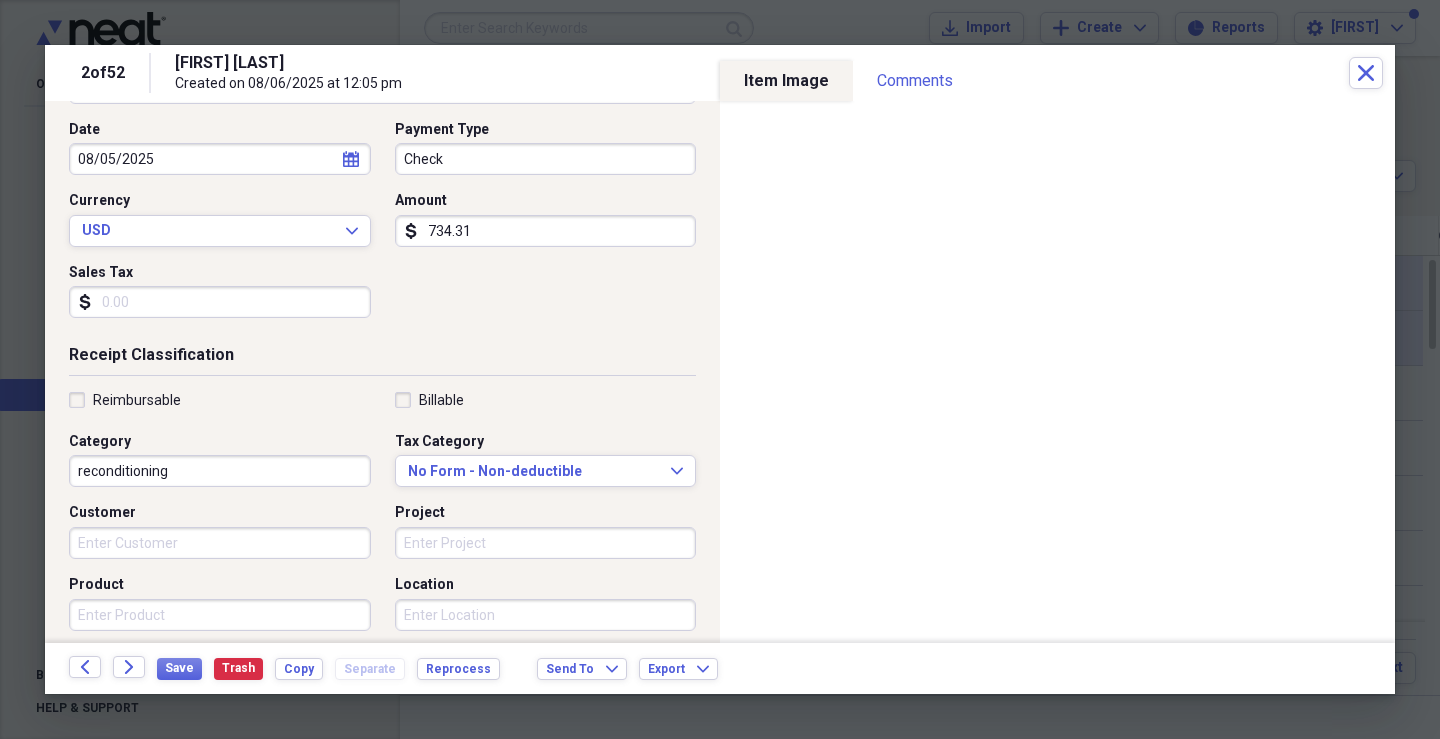 scroll, scrollTop: 200, scrollLeft: 0, axis: vertical 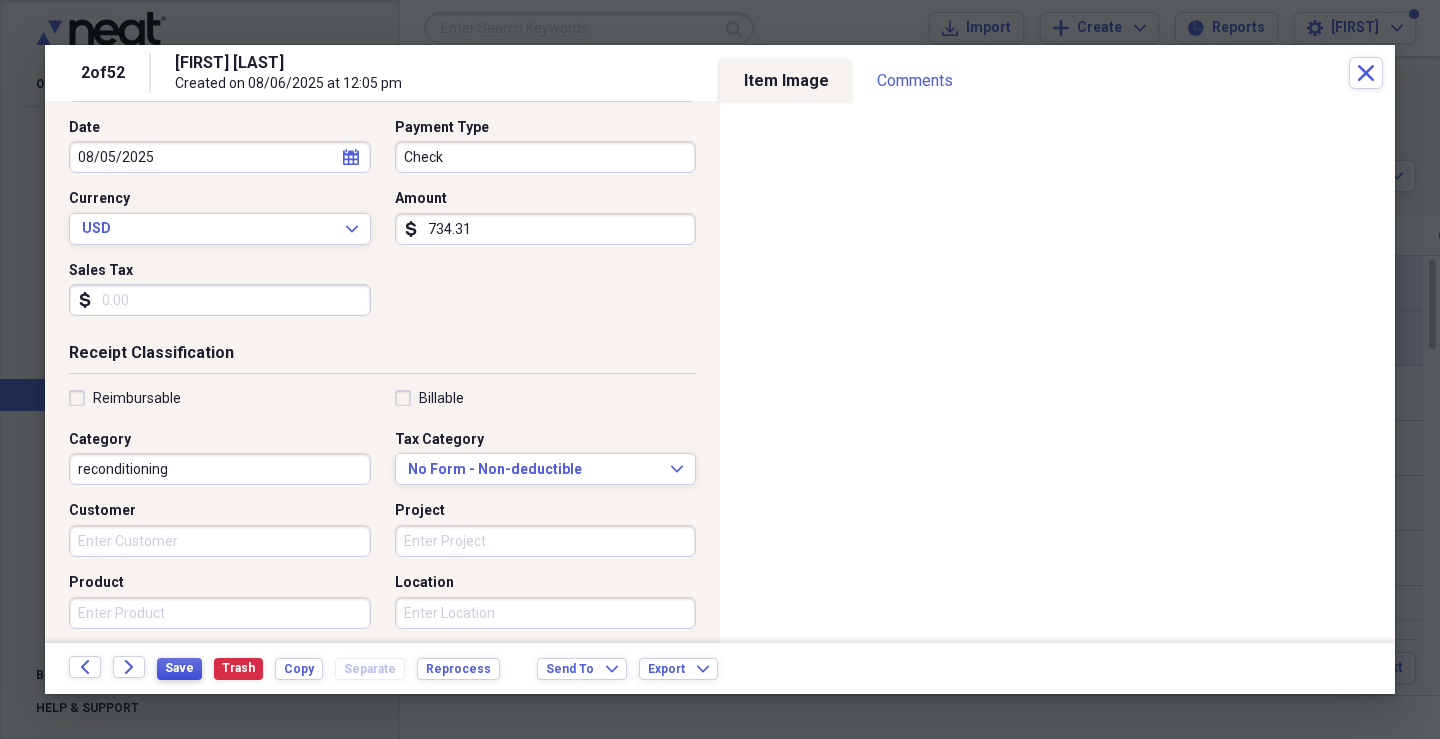 click on "Save" at bounding box center (179, 668) 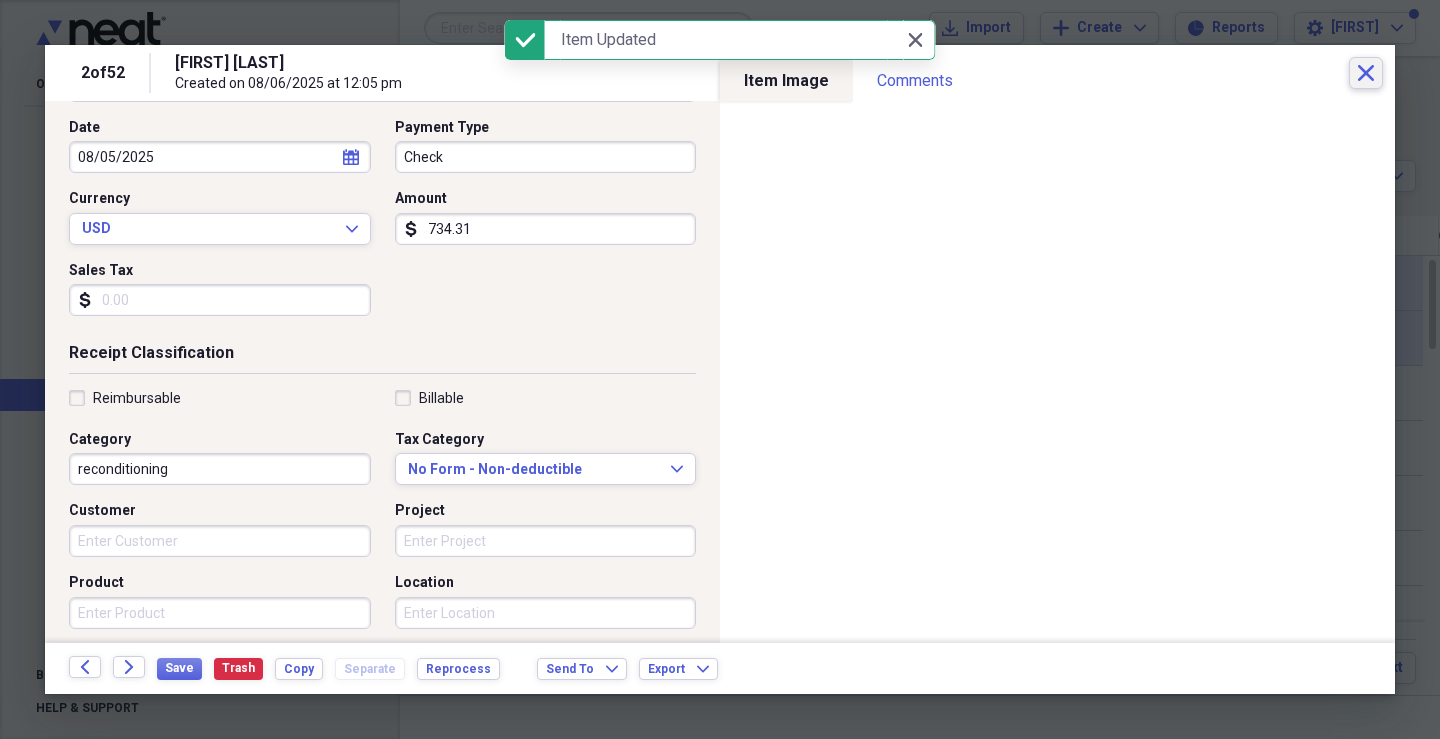 click on "Close" 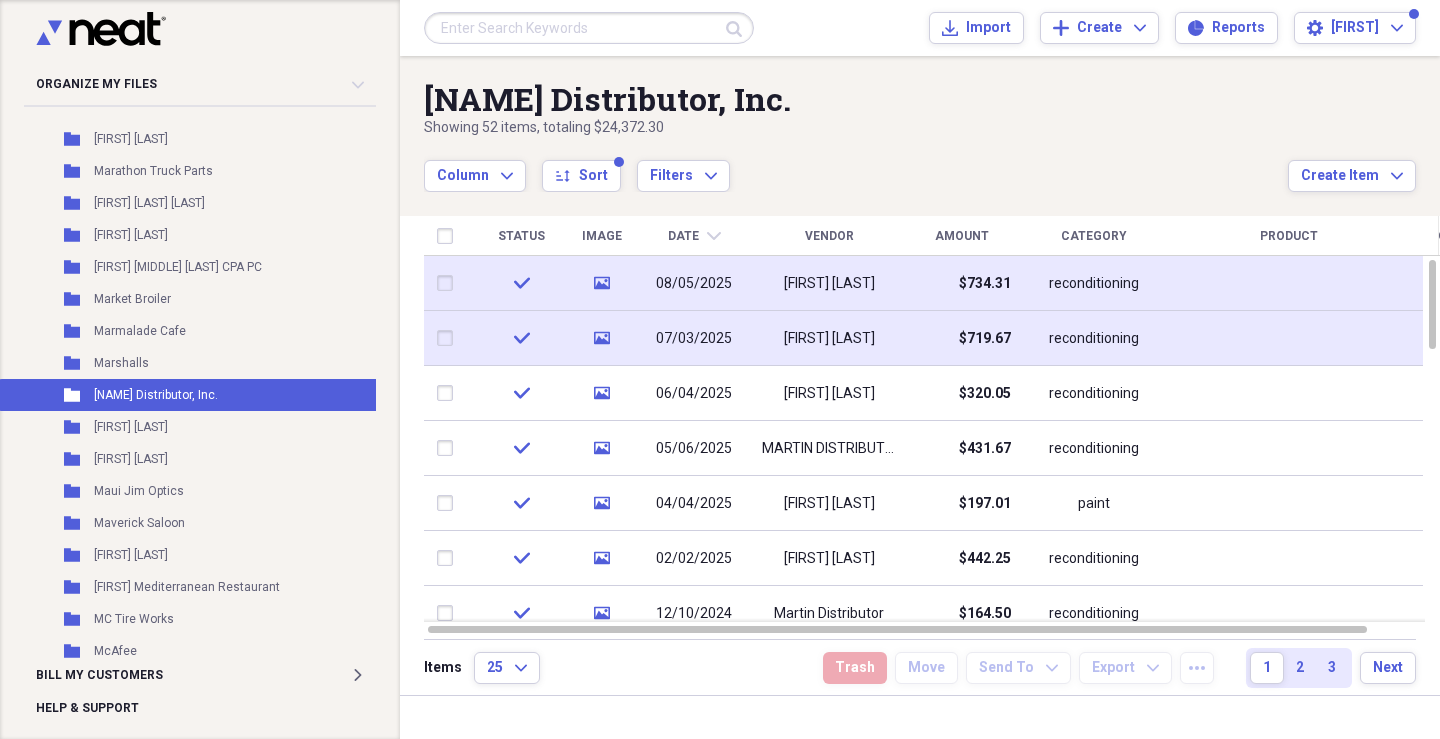 drag, startPoint x: 37, startPoint y: 180, endPoint x: 370, endPoint y: 390, distance: 393.68643 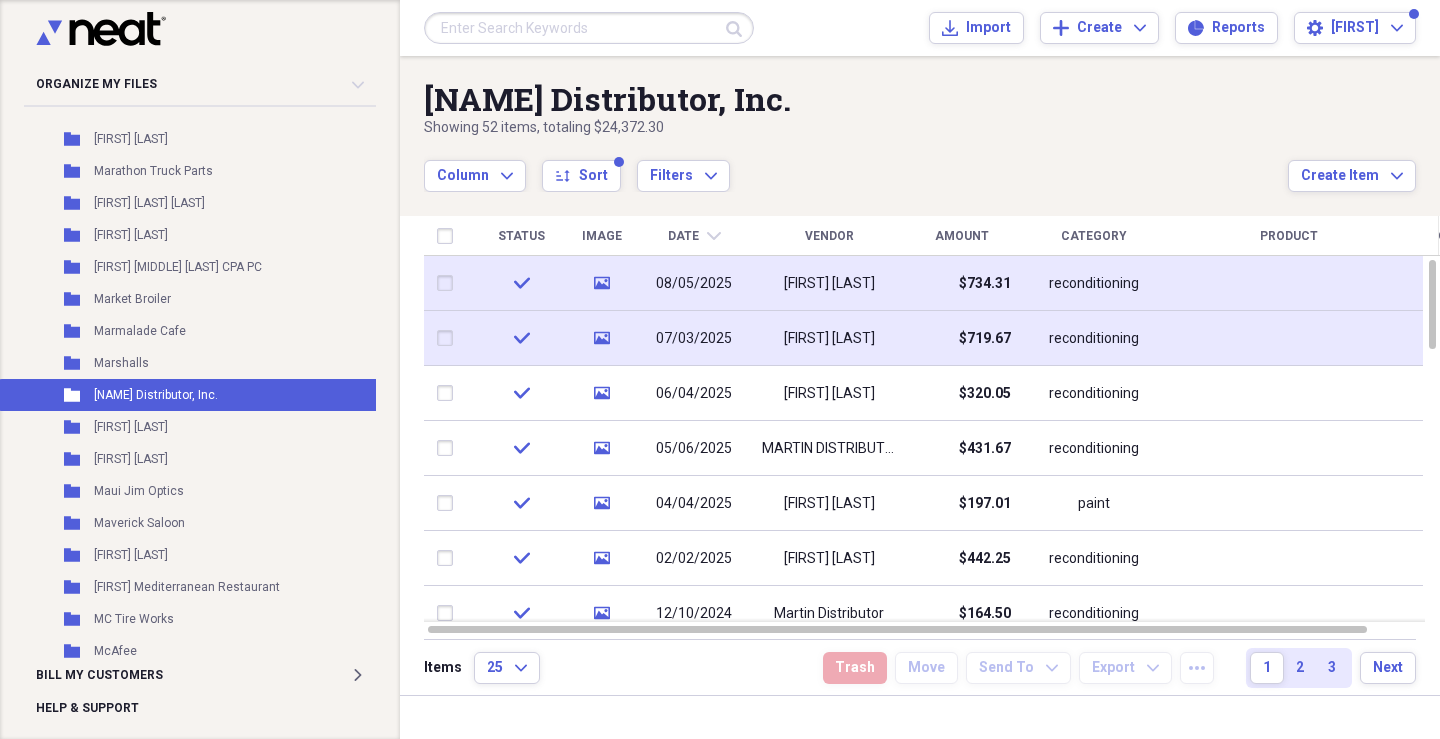 click on "Folder Marathon Truck Parts Add Folder" at bounding box center [235, 171] 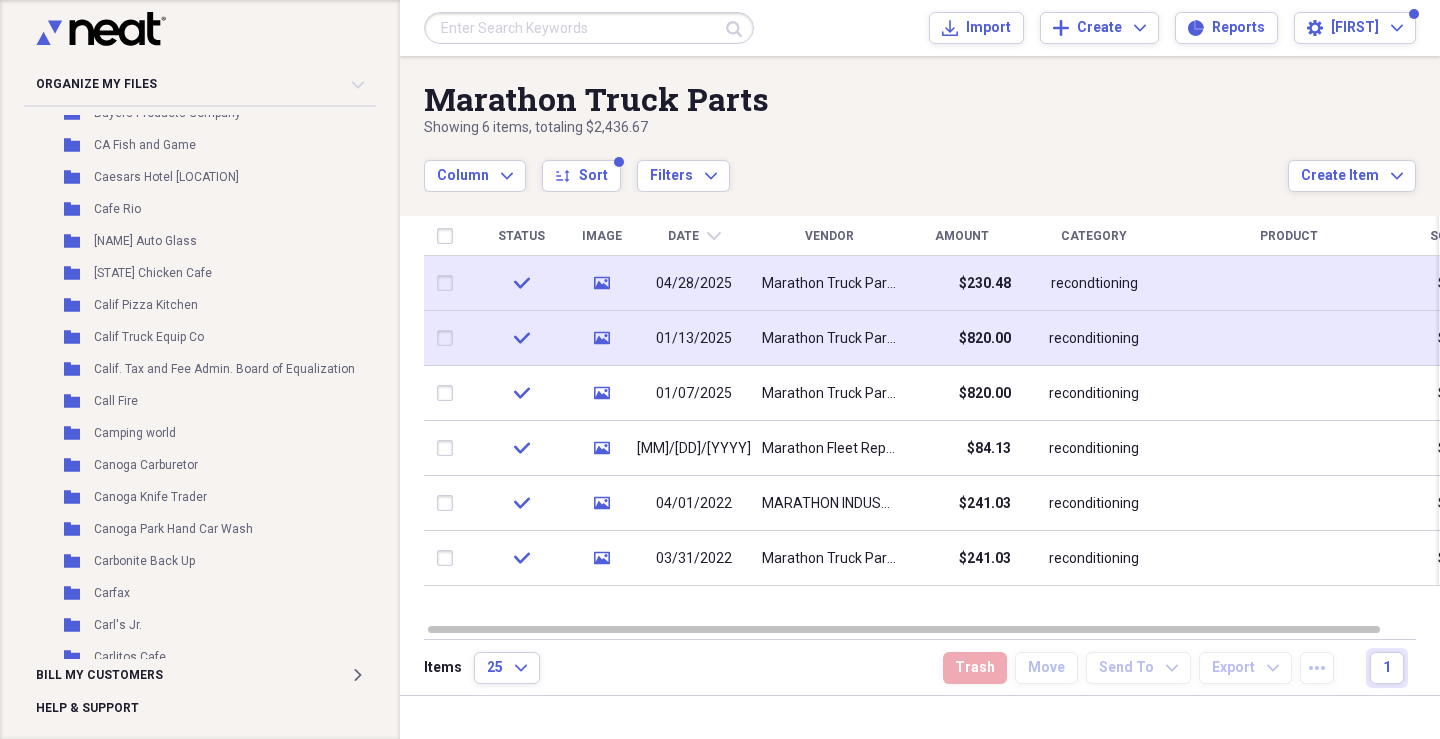 scroll, scrollTop: 0, scrollLeft: 0, axis: both 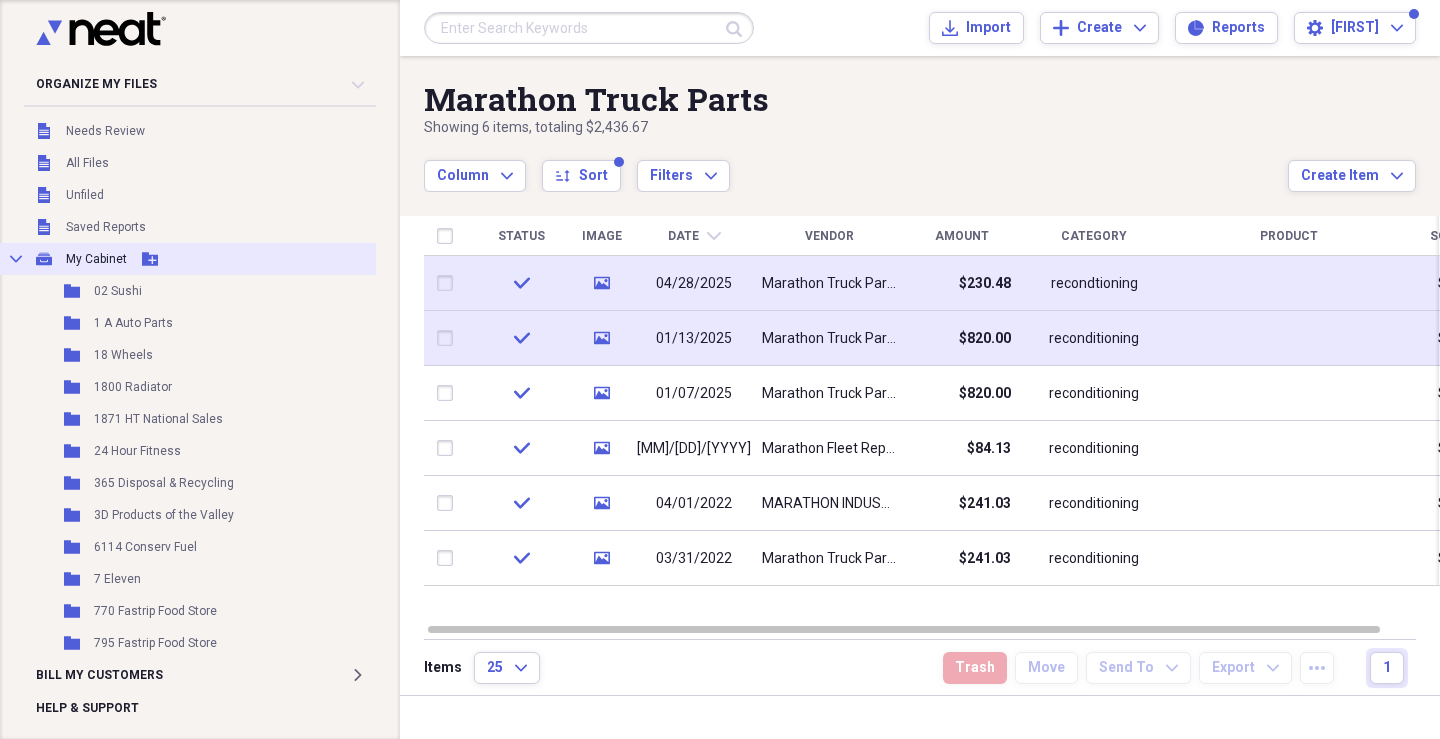 click on "Add Folder" 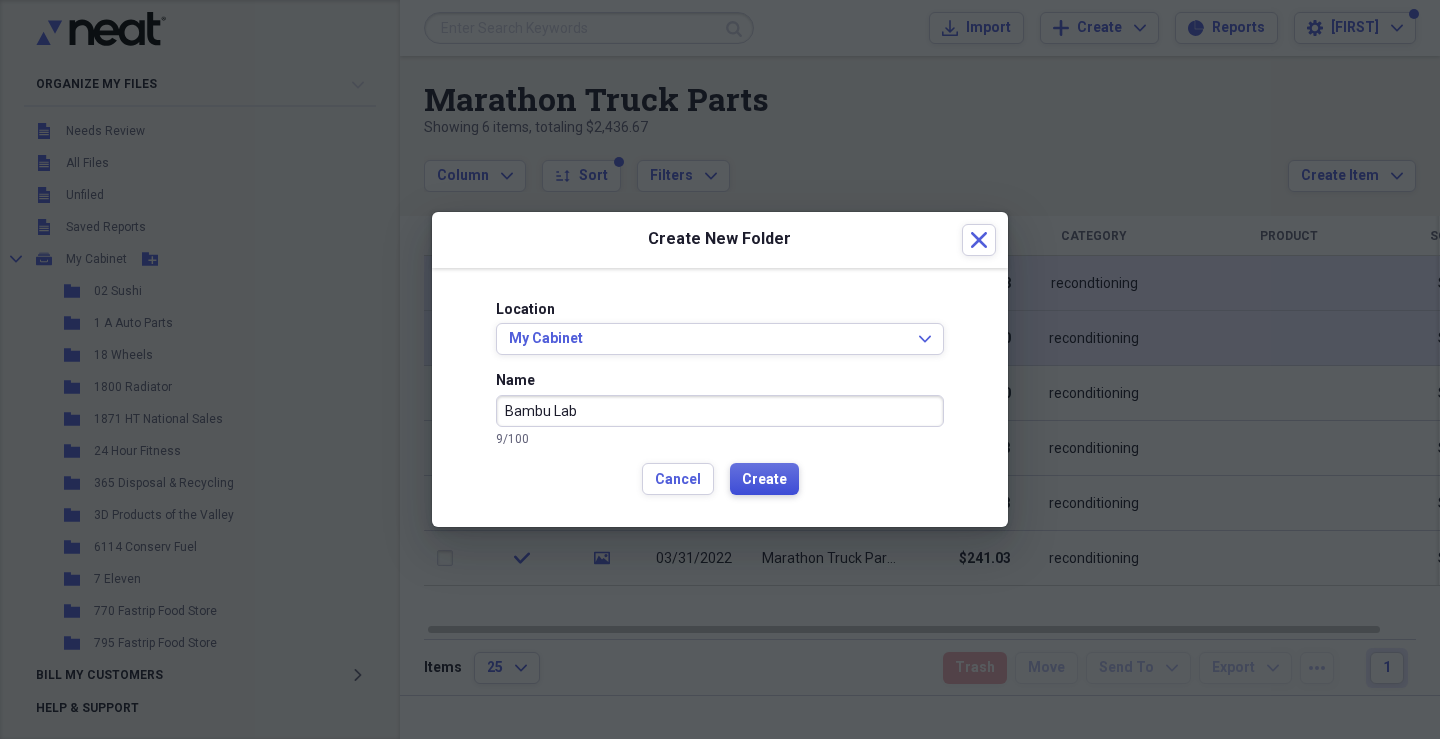 type on "Bambu Lab" 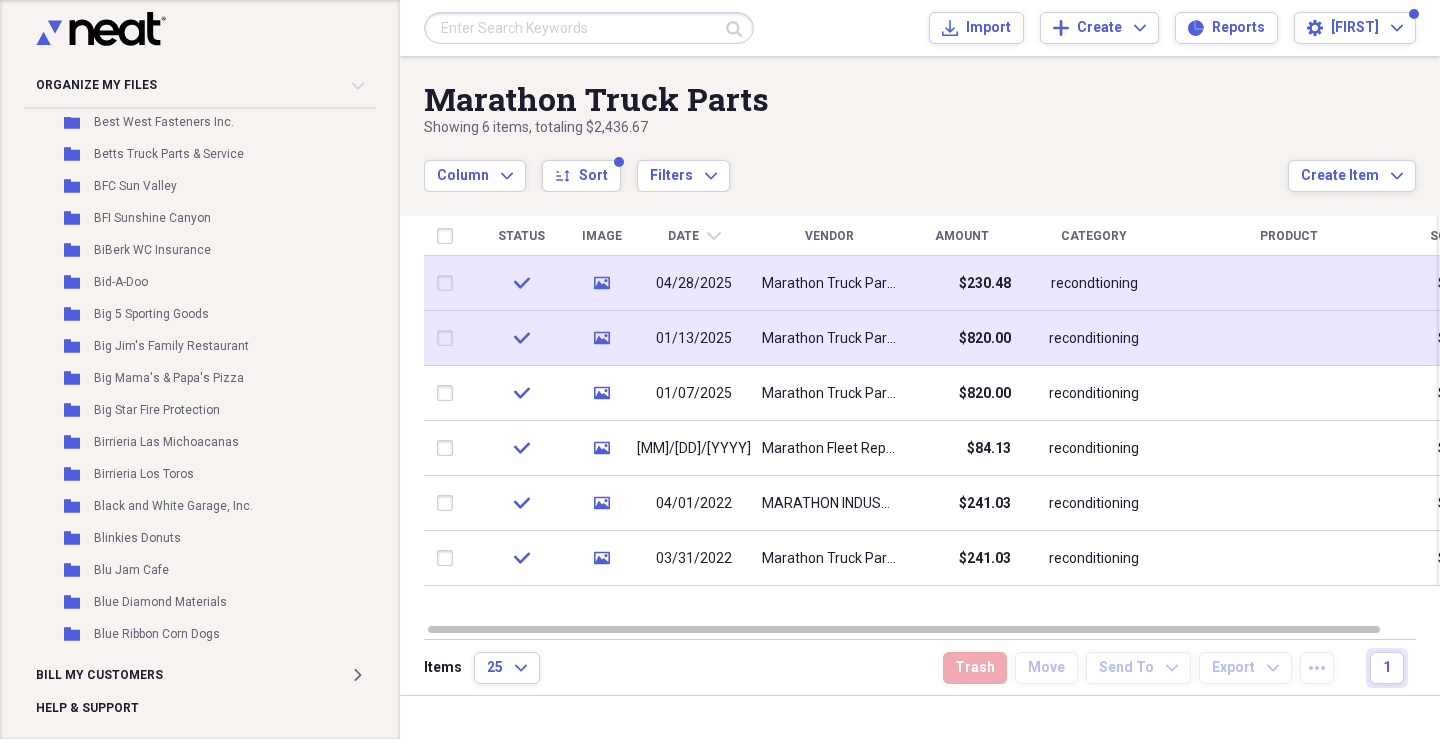 scroll, scrollTop: 3163, scrollLeft: 0, axis: vertical 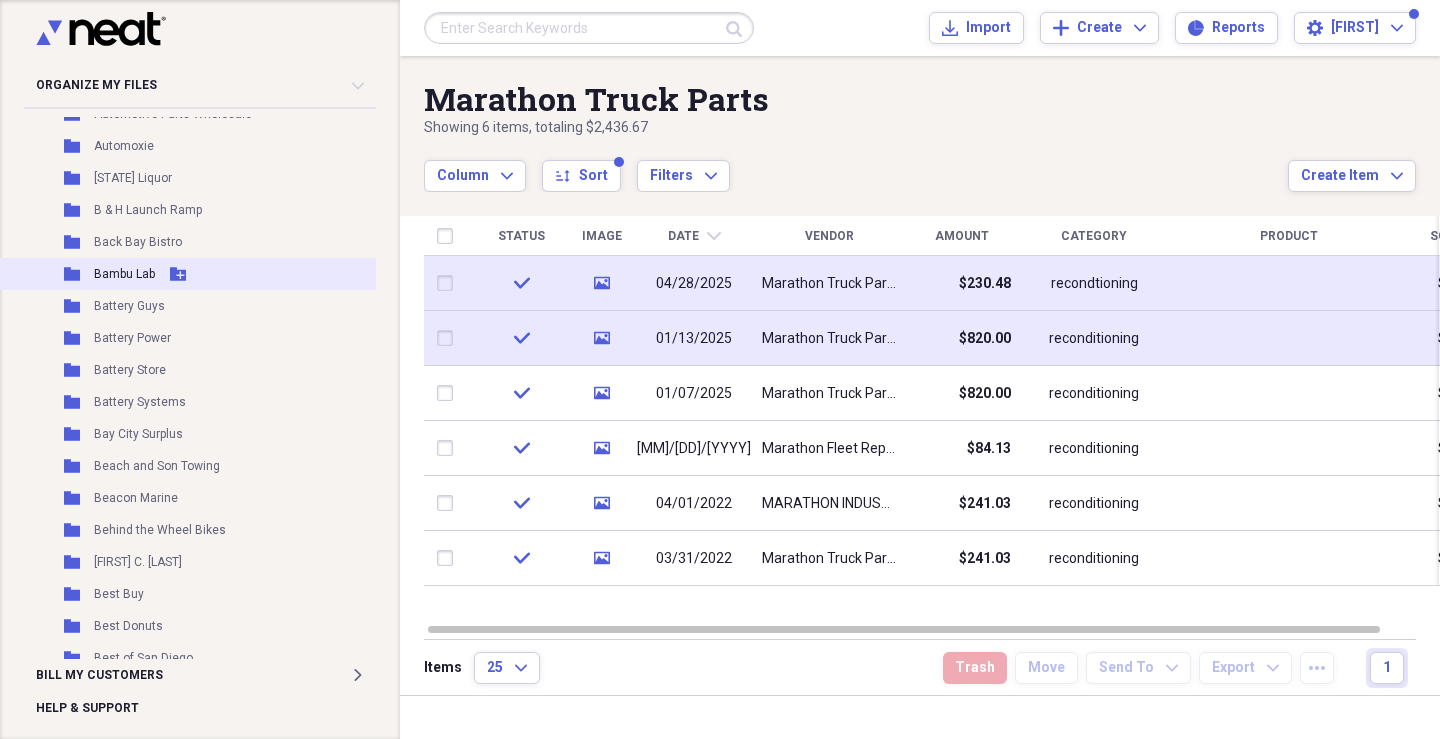 click on "Bambu Lab" at bounding box center (124, 274) 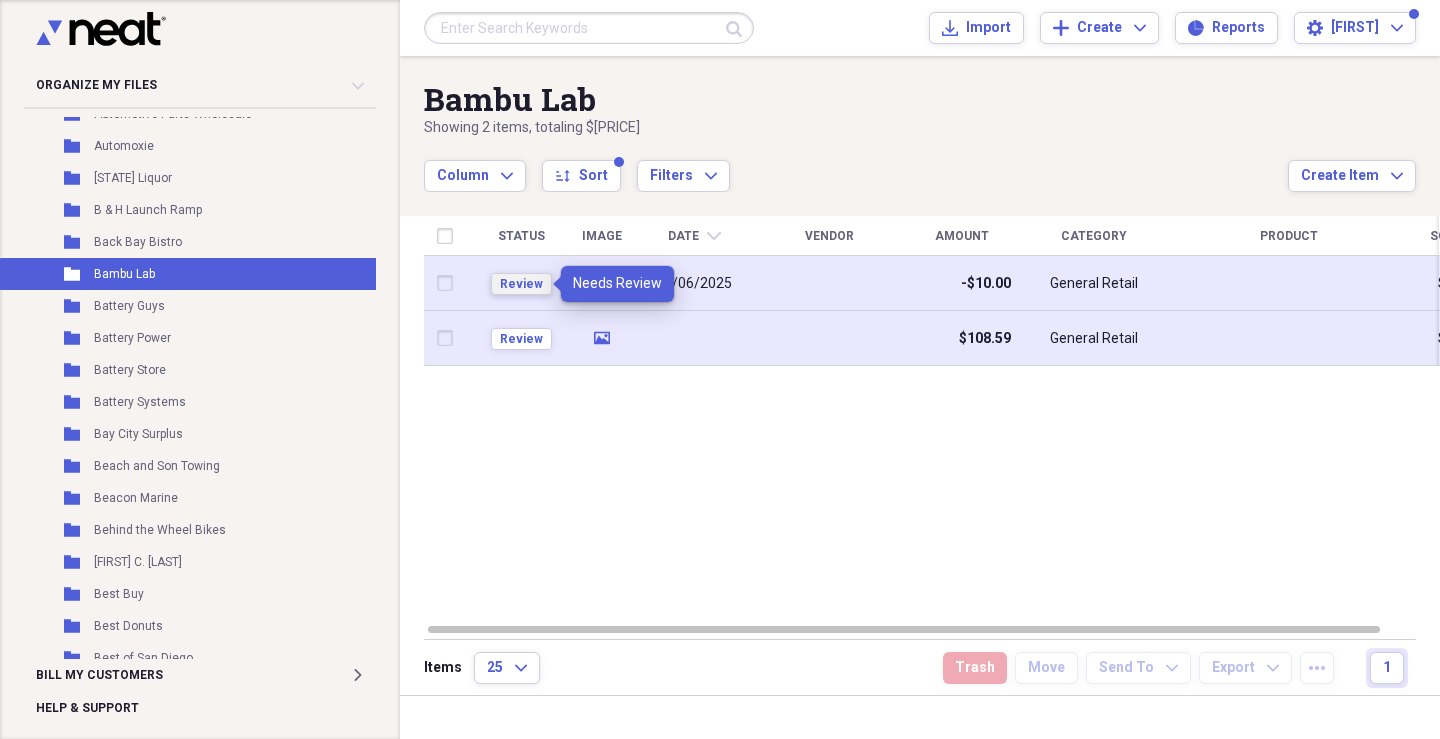 click on "Review" at bounding box center (521, 284) 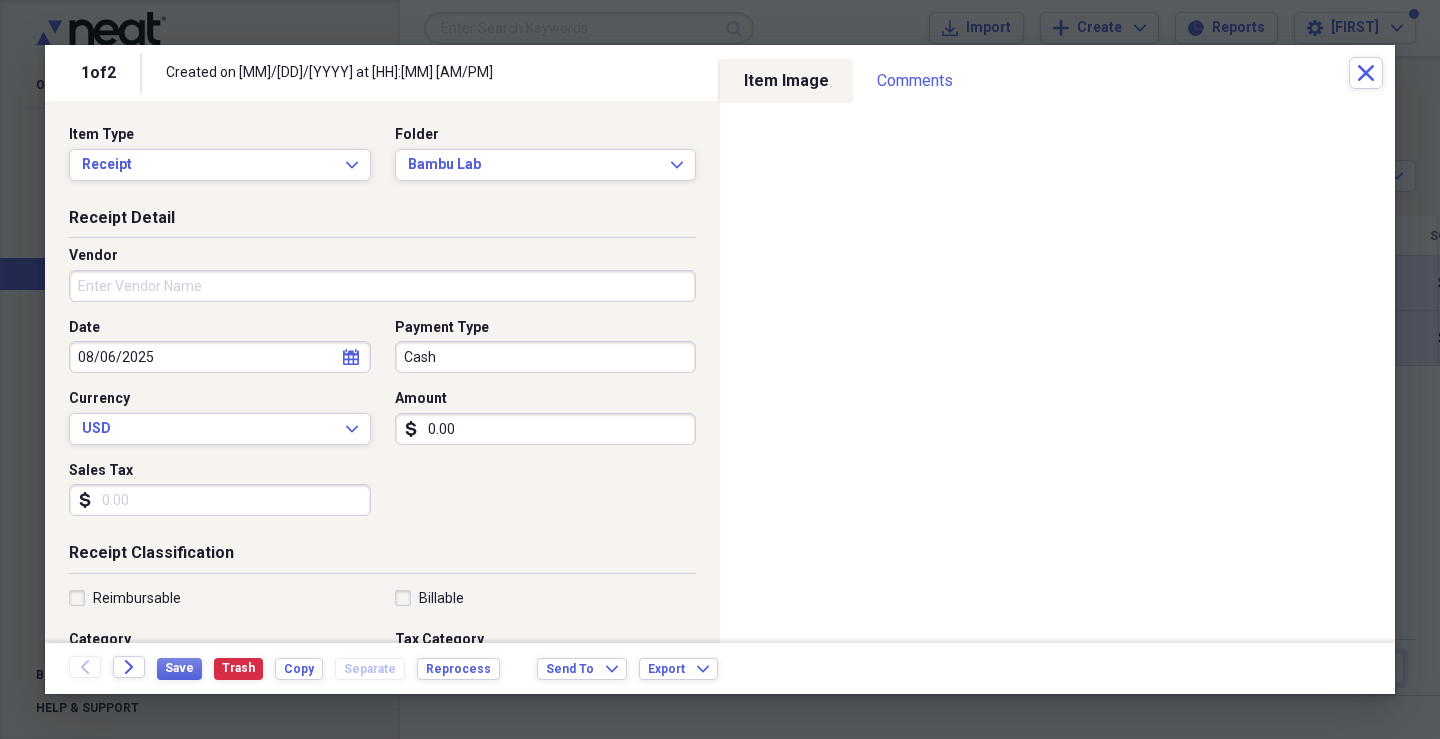 type on "0.00" 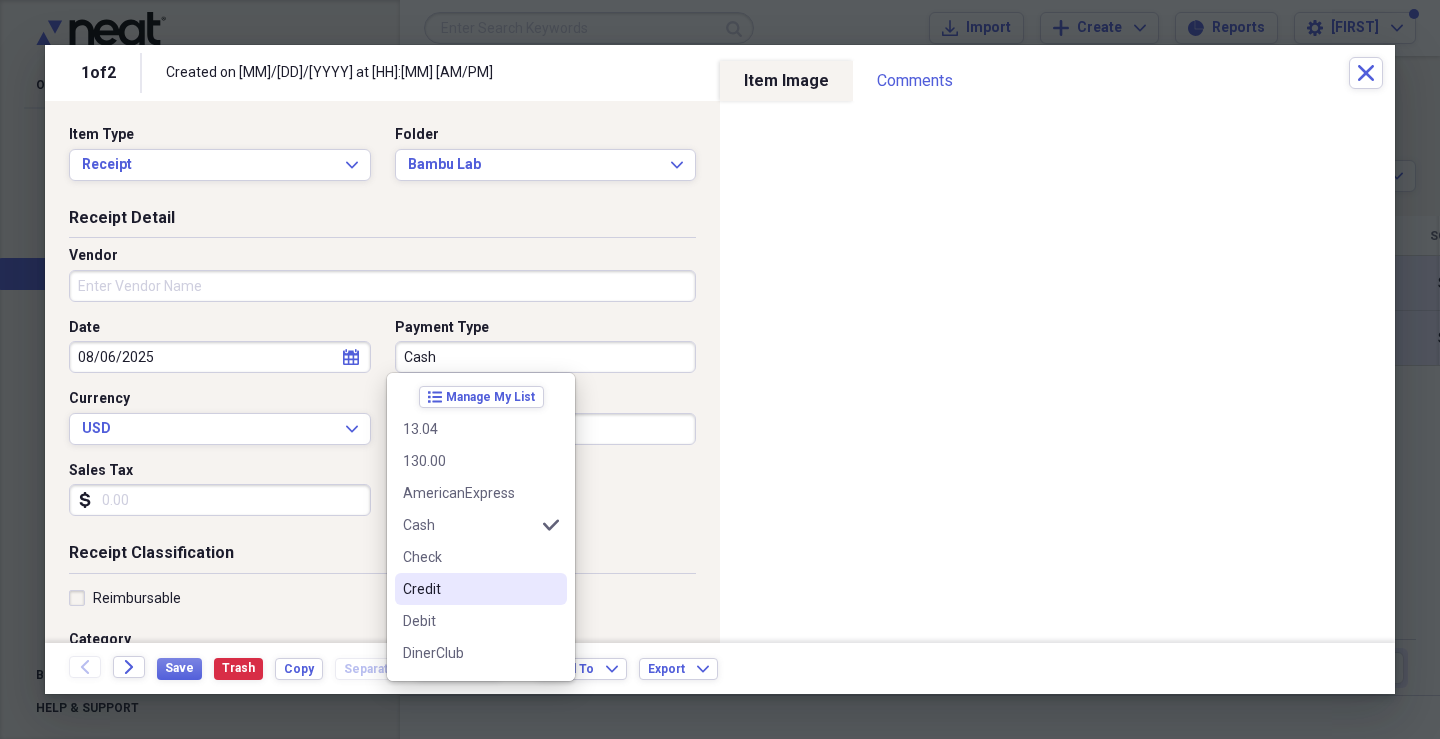 click on "Credit" at bounding box center (469, 589) 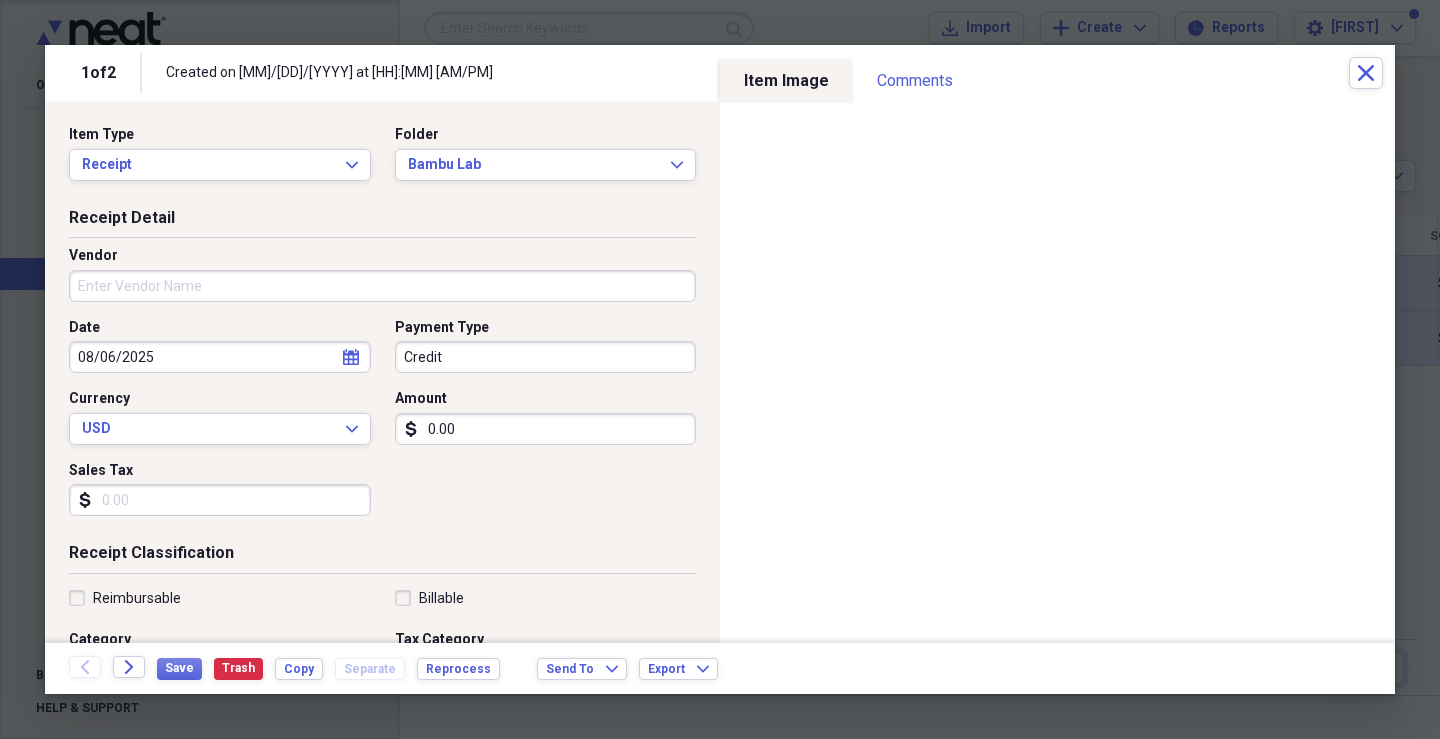 click on "Vendor" at bounding box center [382, 286] 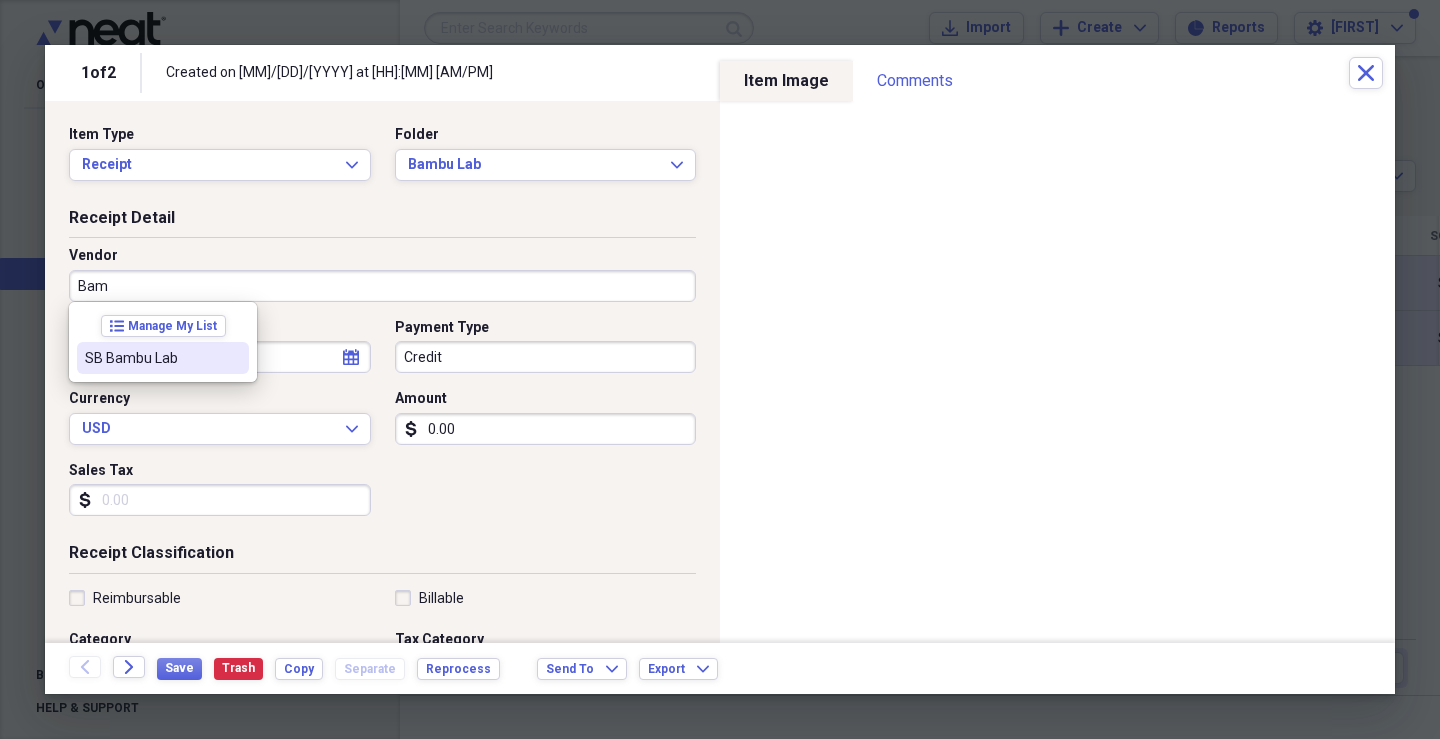 click on "SB Bambu Lab" at bounding box center (151, 358) 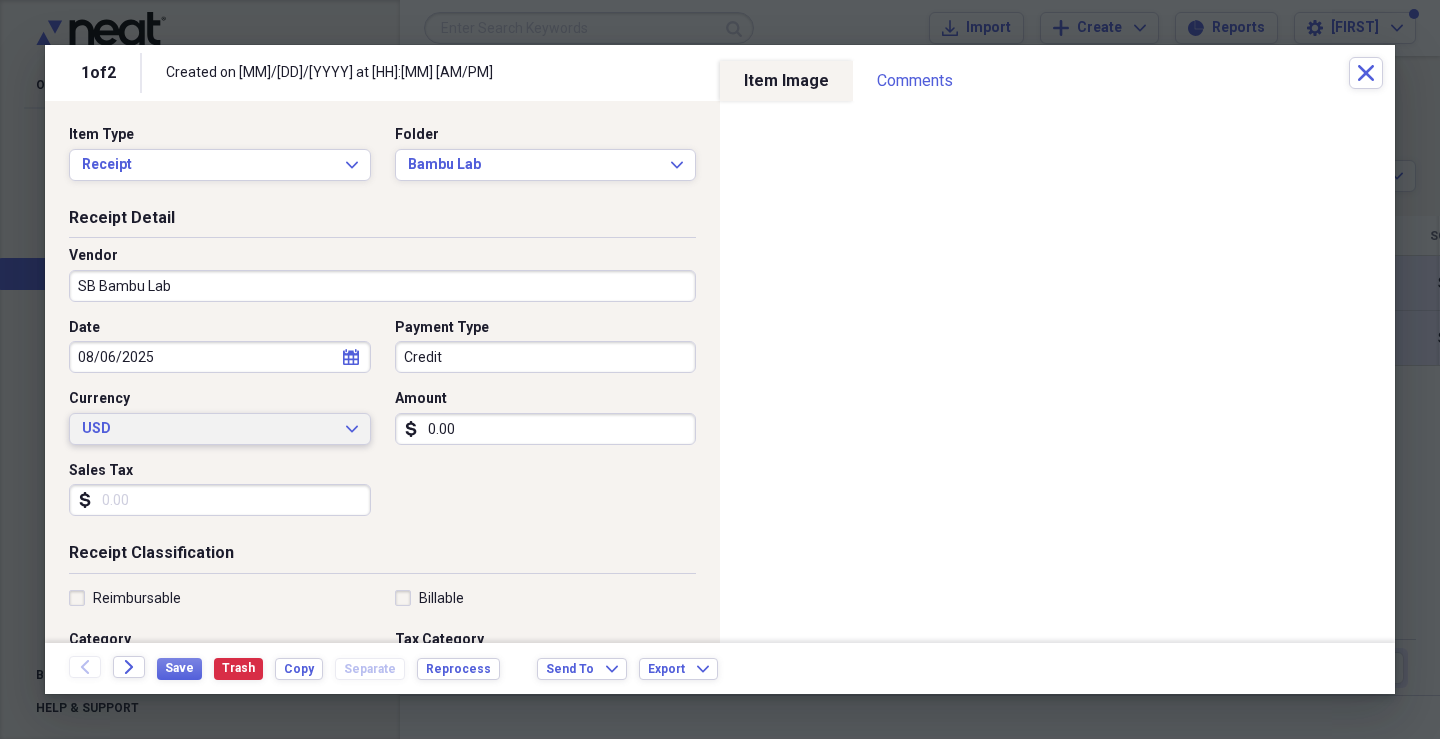 type on "reconditioning" 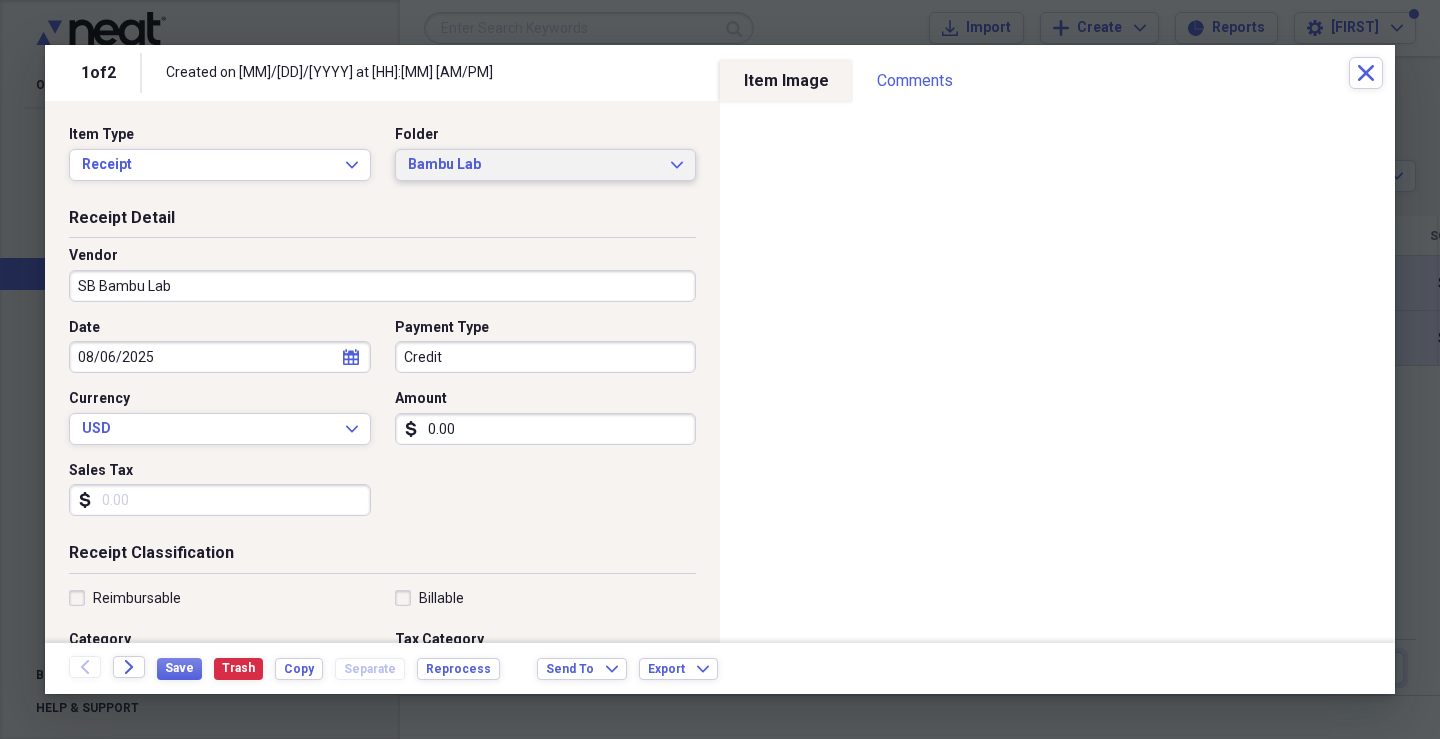 click on "Expand" 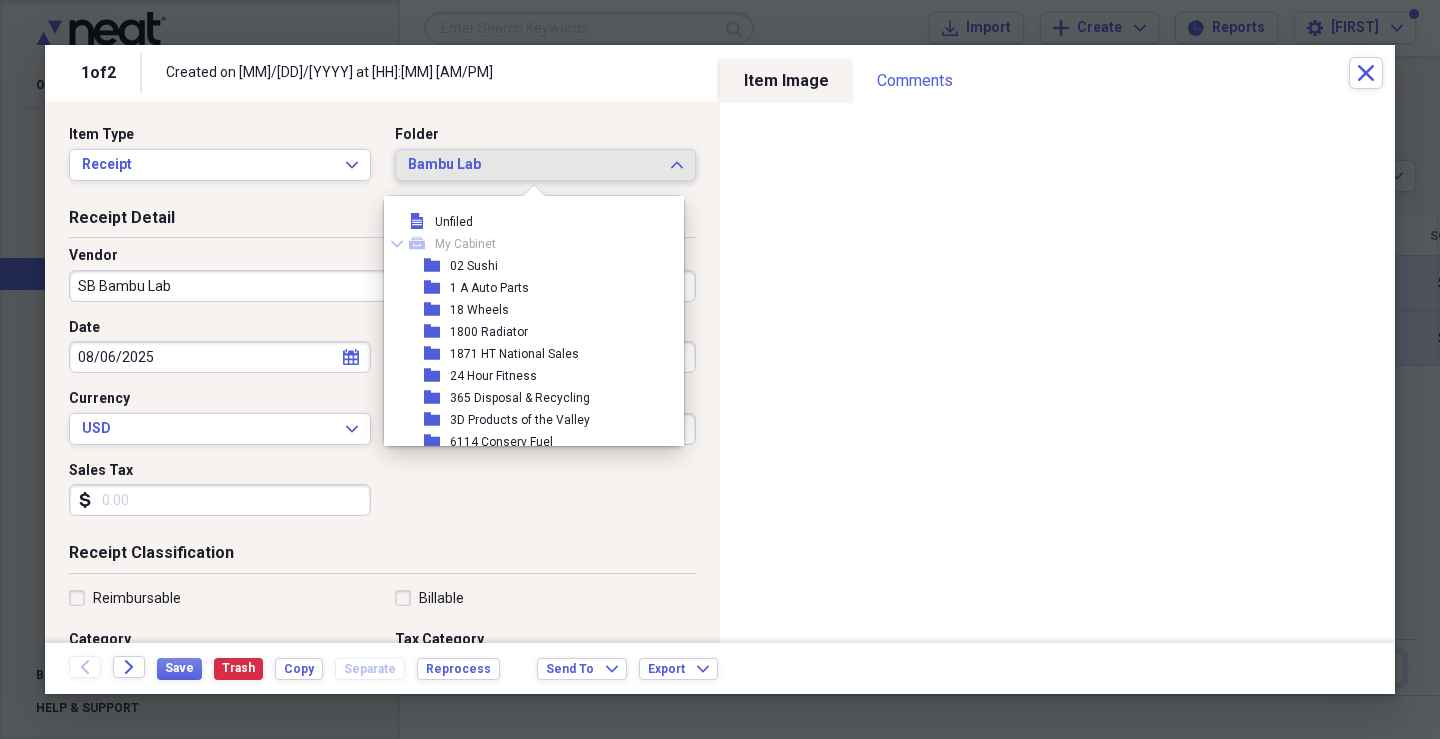 scroll, scrollTop: 1969, scrollLeft: 0, axis: vertical 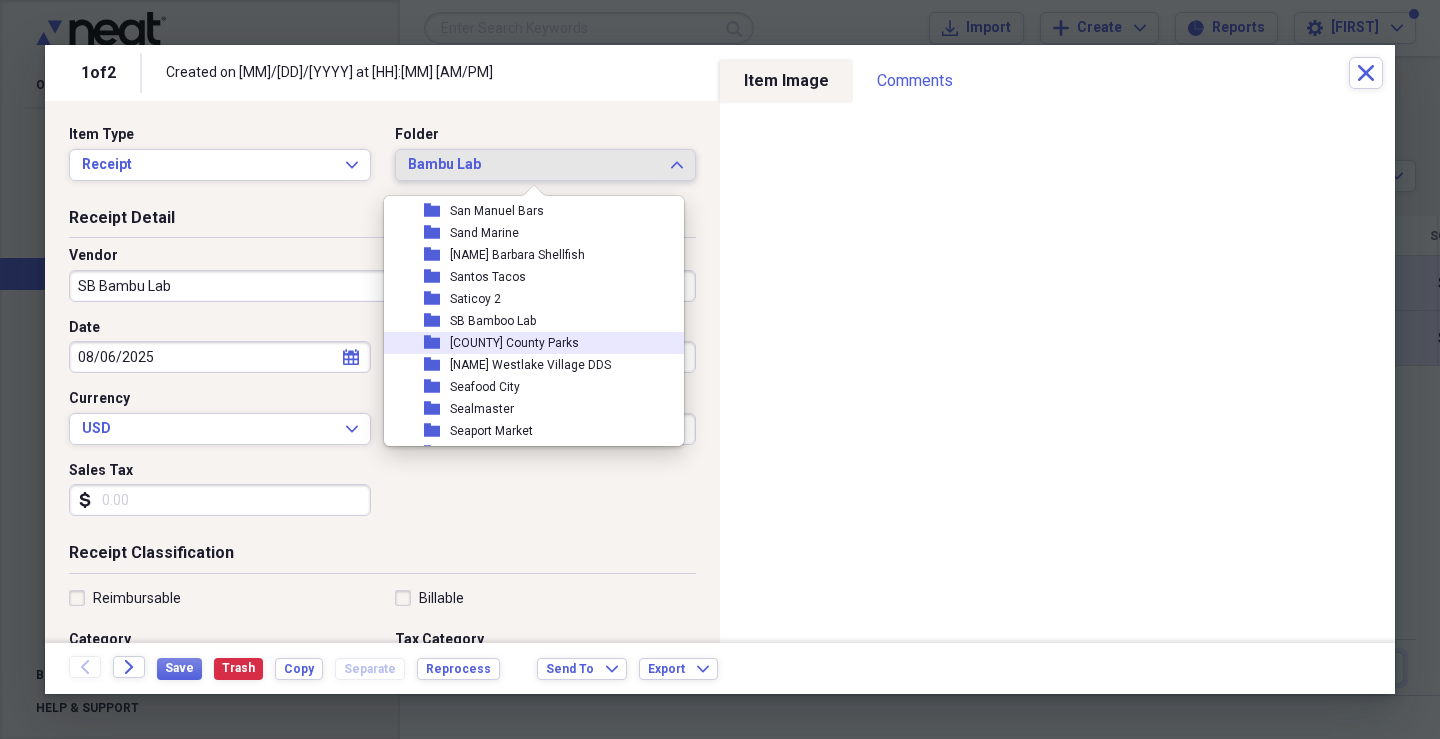 click on "[COUNTY] County Parks" at bounding box center [514, 343] 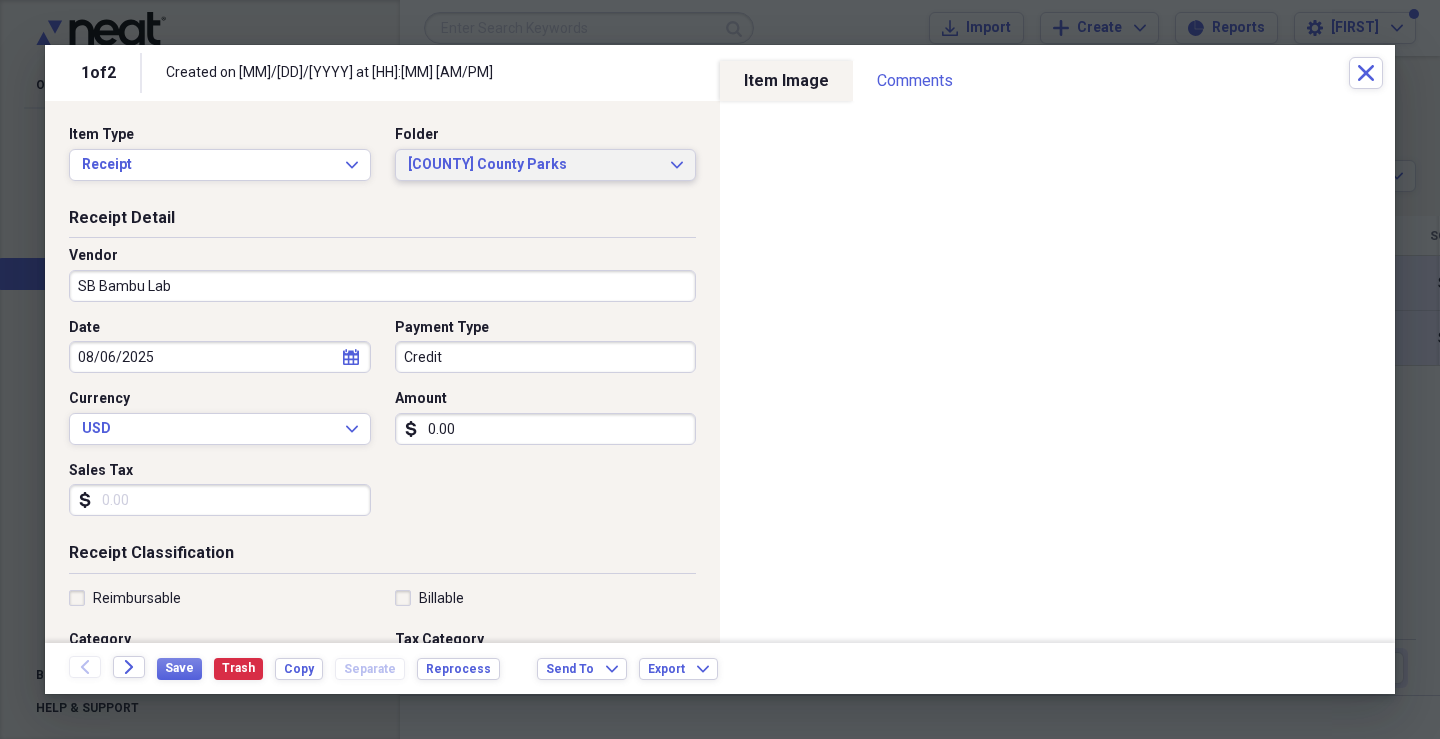 click on "Expand" 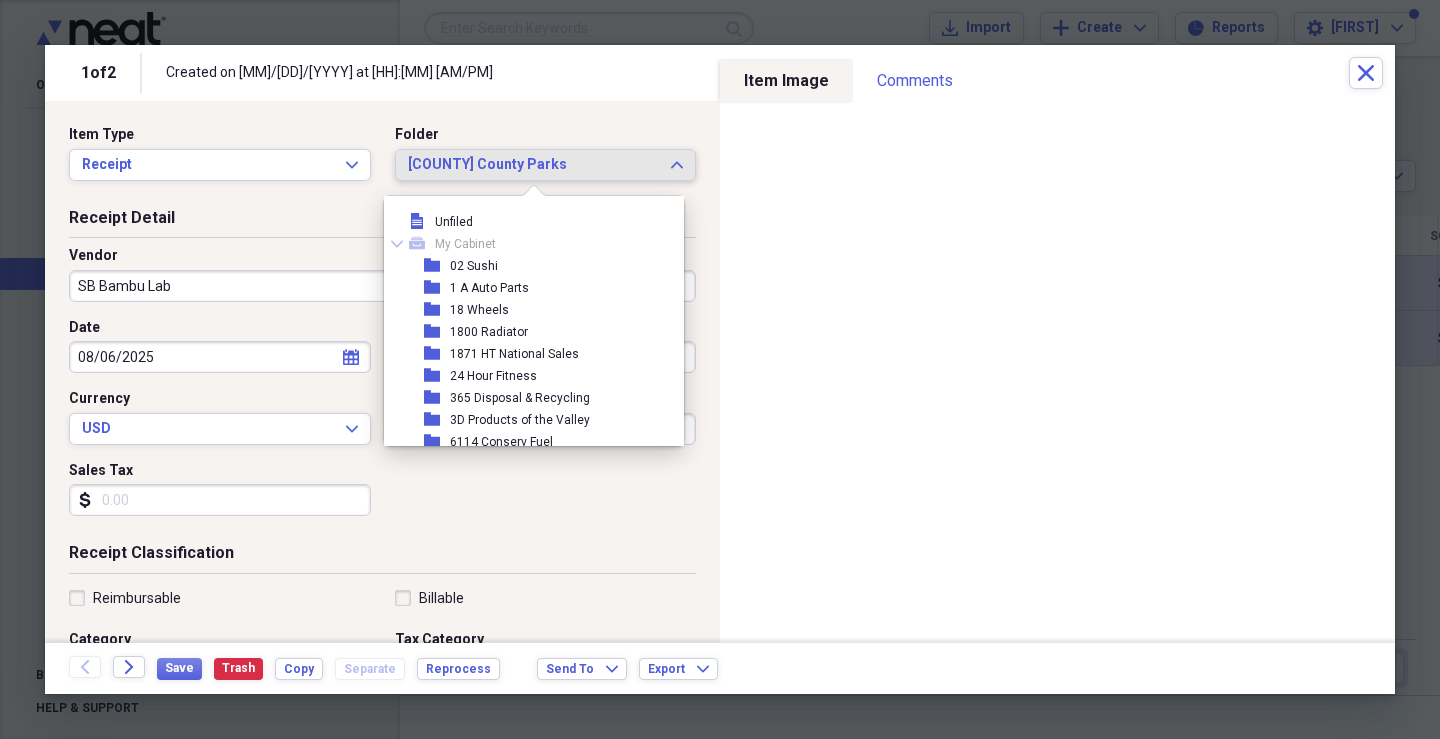scroll, scrollTop: 17941, scrollLeft: 0, axis: vertical 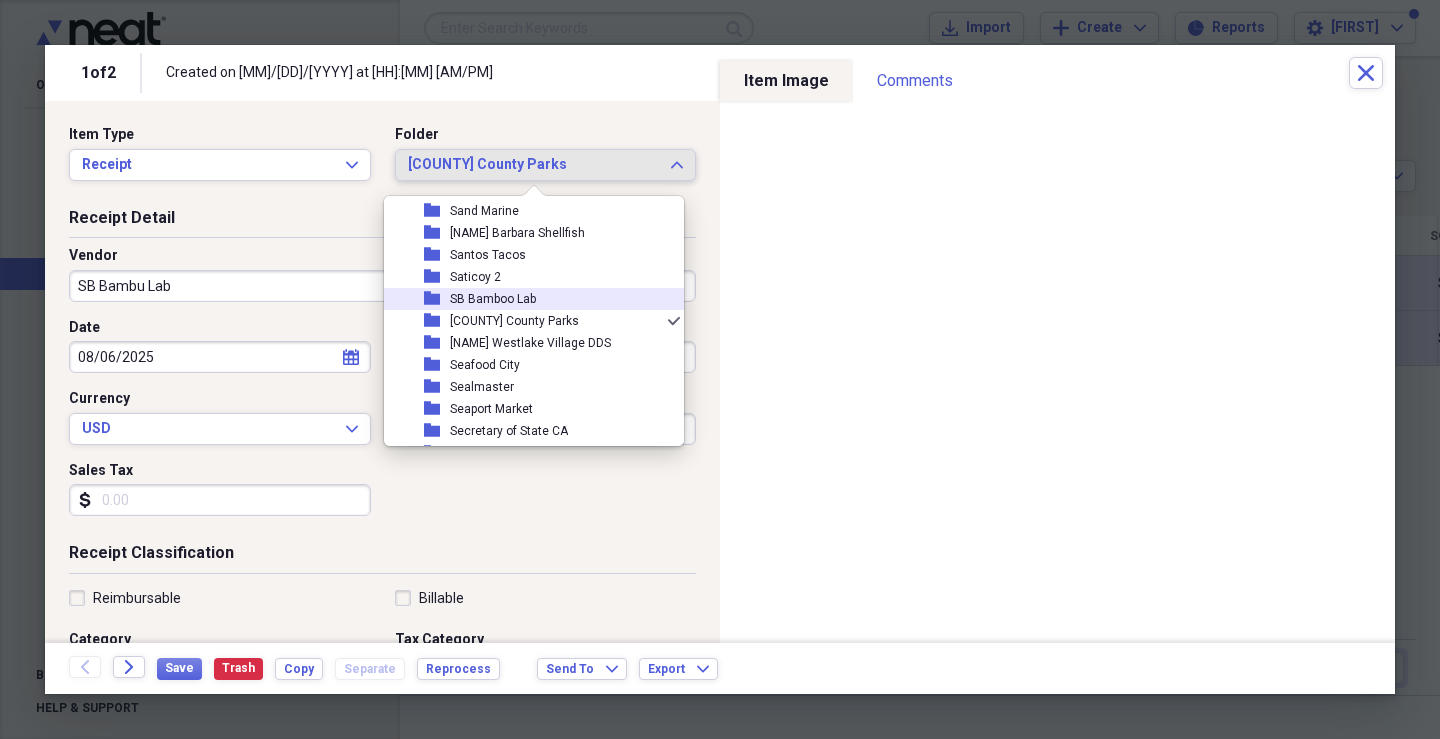 click on "SB Bamboo Lab" at bounding box center (493, 299) 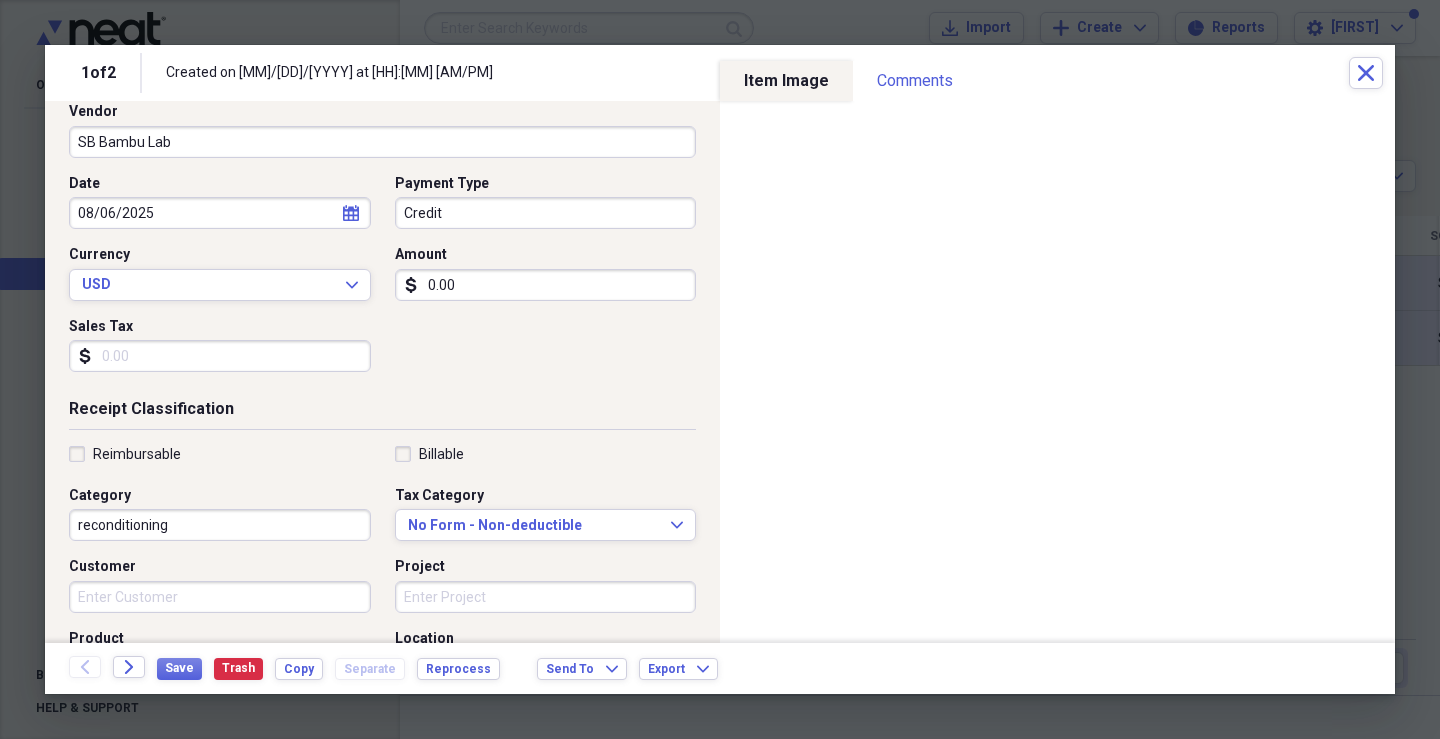 scroll, scrollTop: 200, scrollLeft: 0, axis: vertical 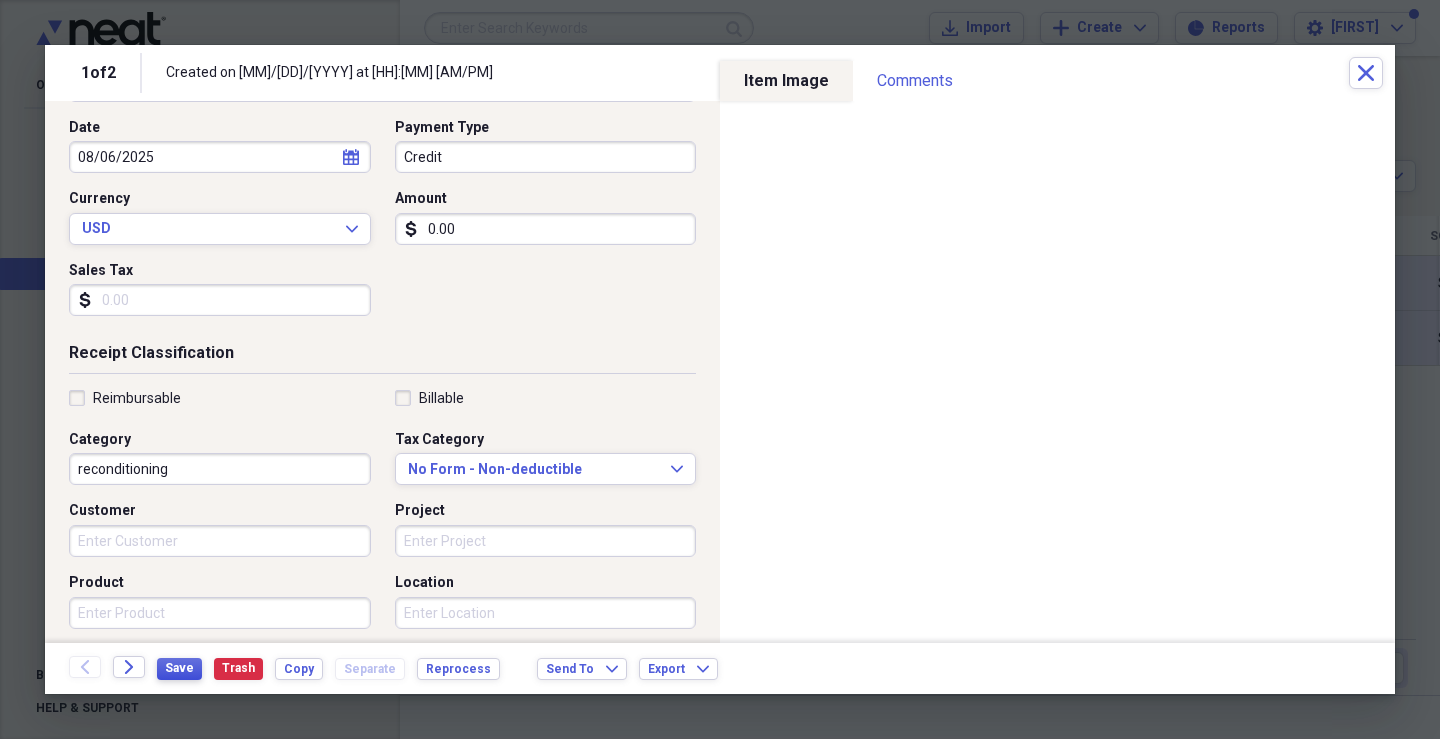 click on "Save" at bounding box center (179, 669) 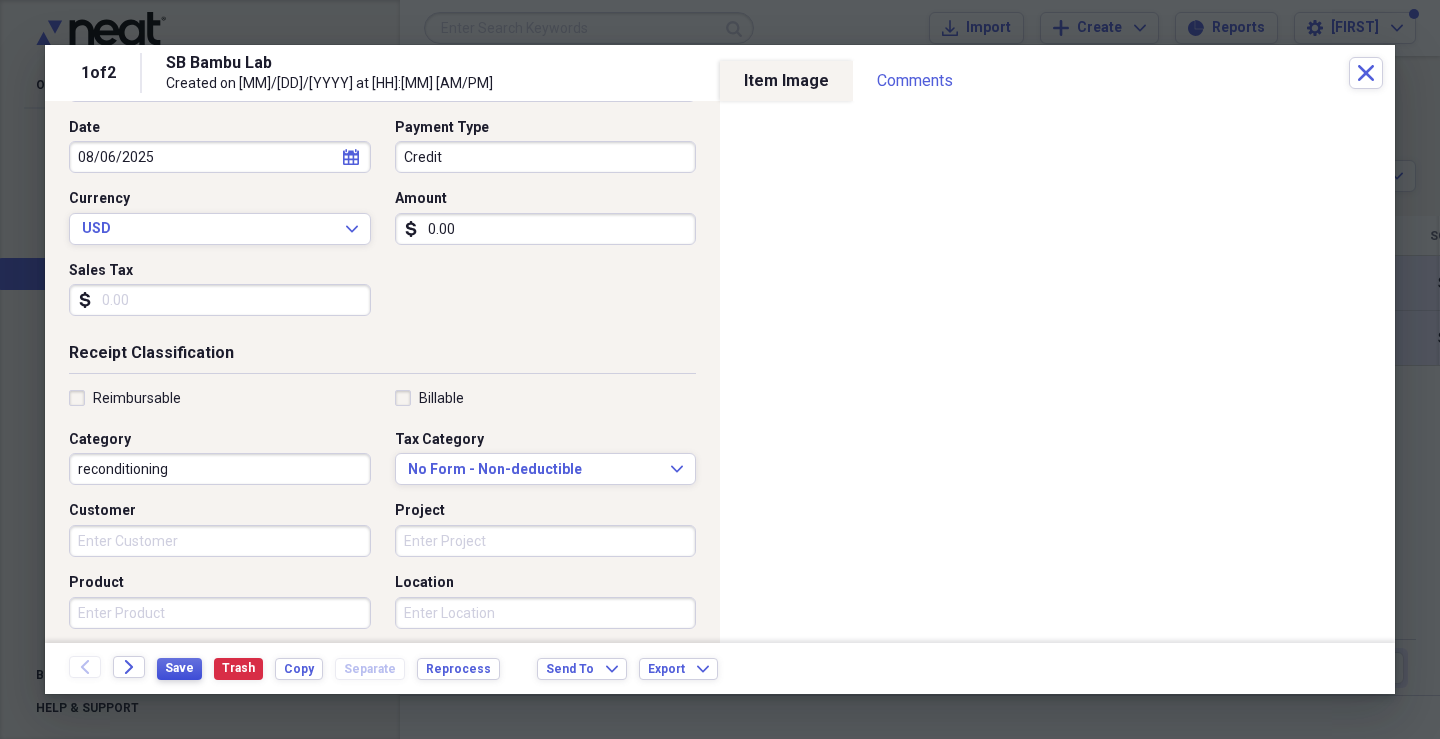 click on "Save" at bounding box center [179, 668] 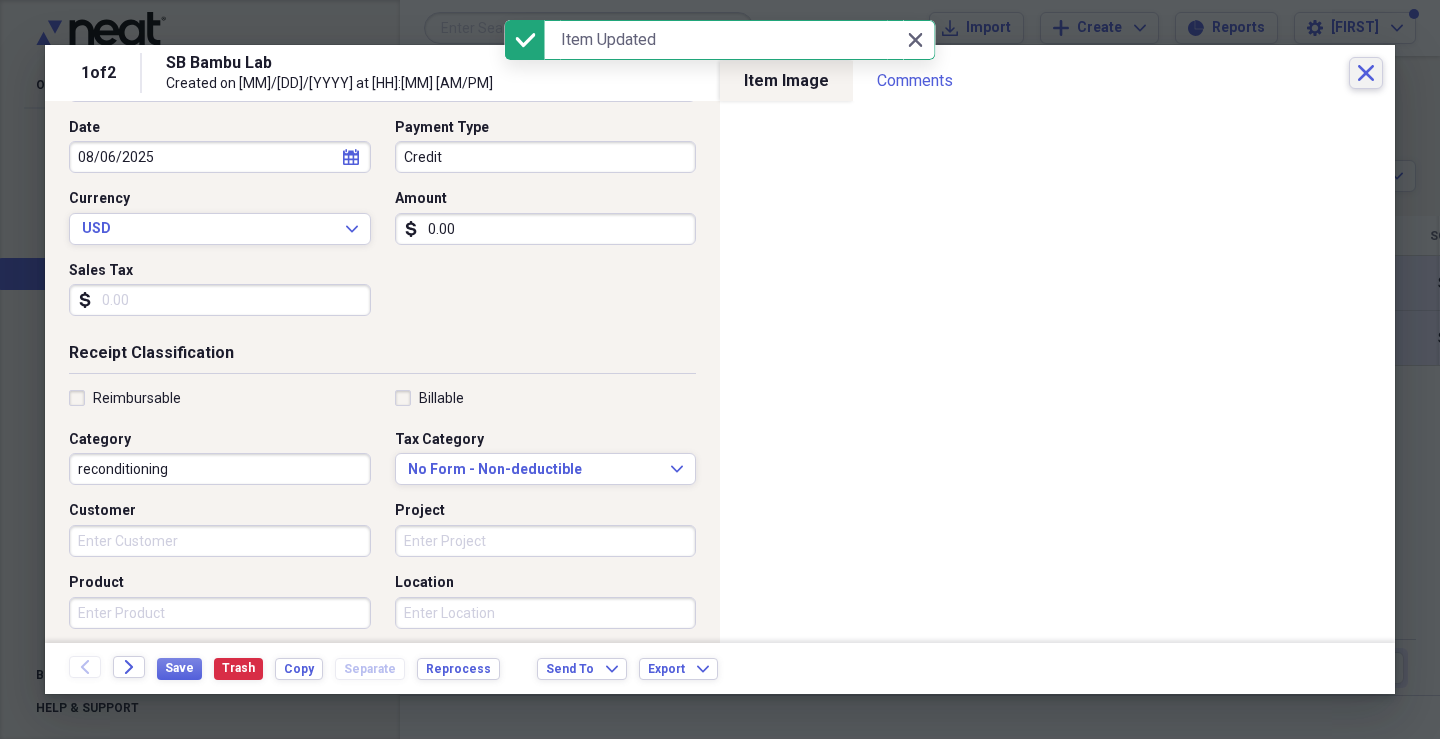 click on "Close" 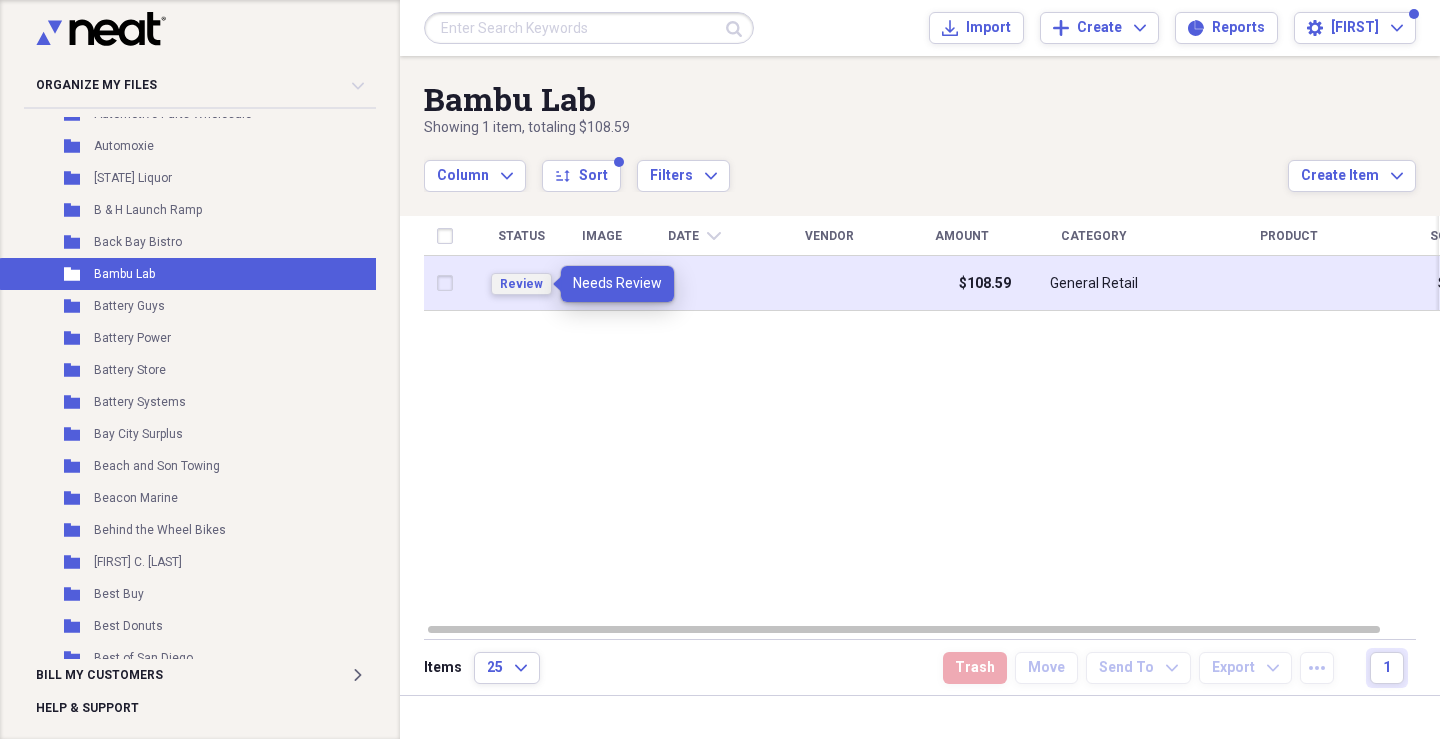 click on "Review" at bounding box center (521, 284) 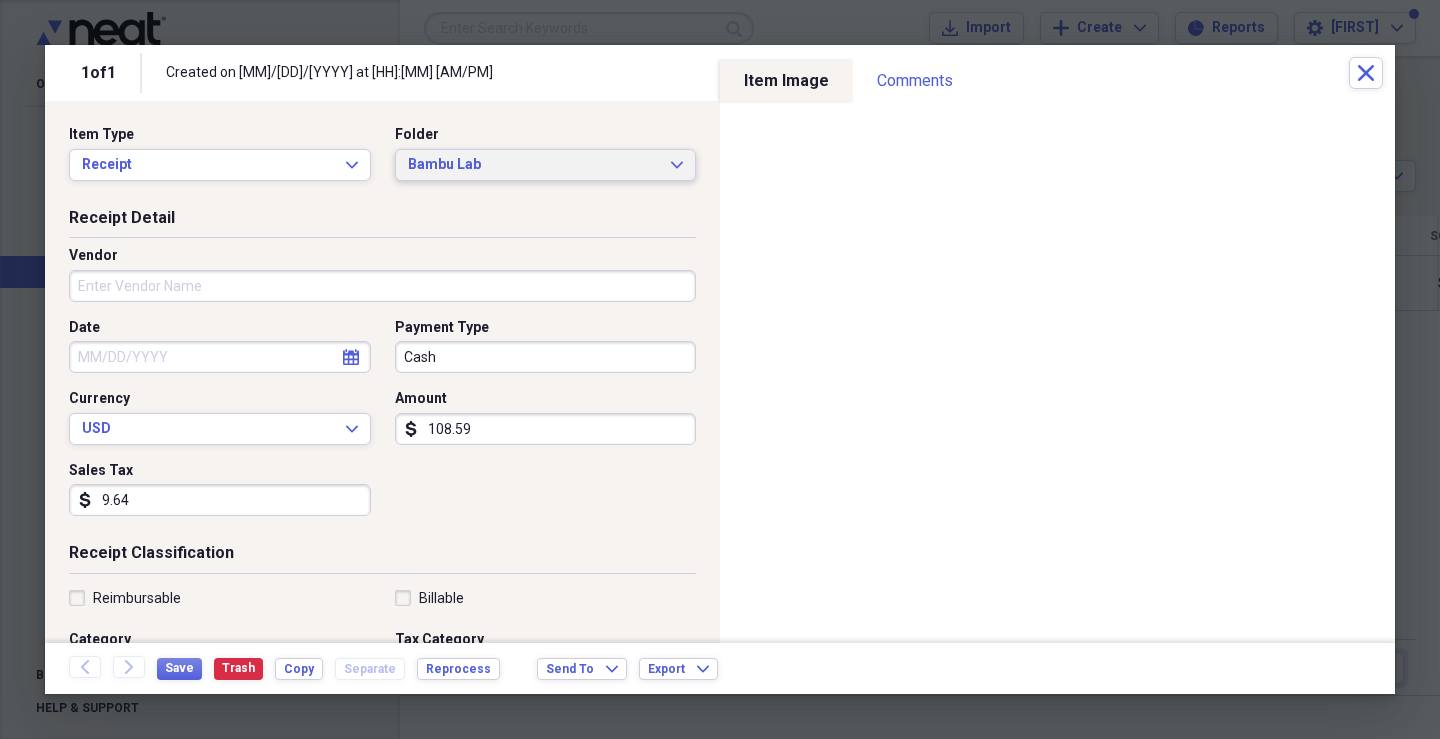 click on "Expand" 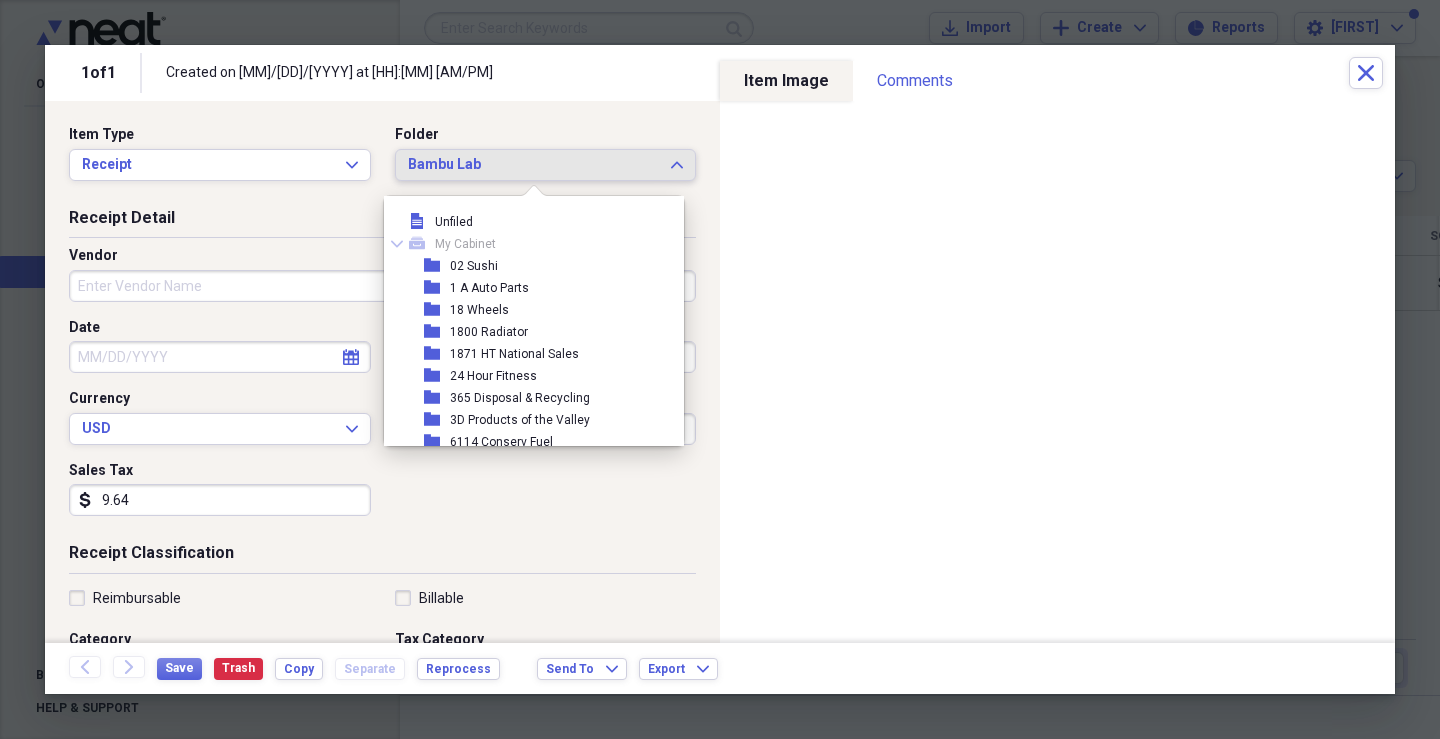 scroll, scrollTop: 1969, scrollLeft: 0, axis: vertical 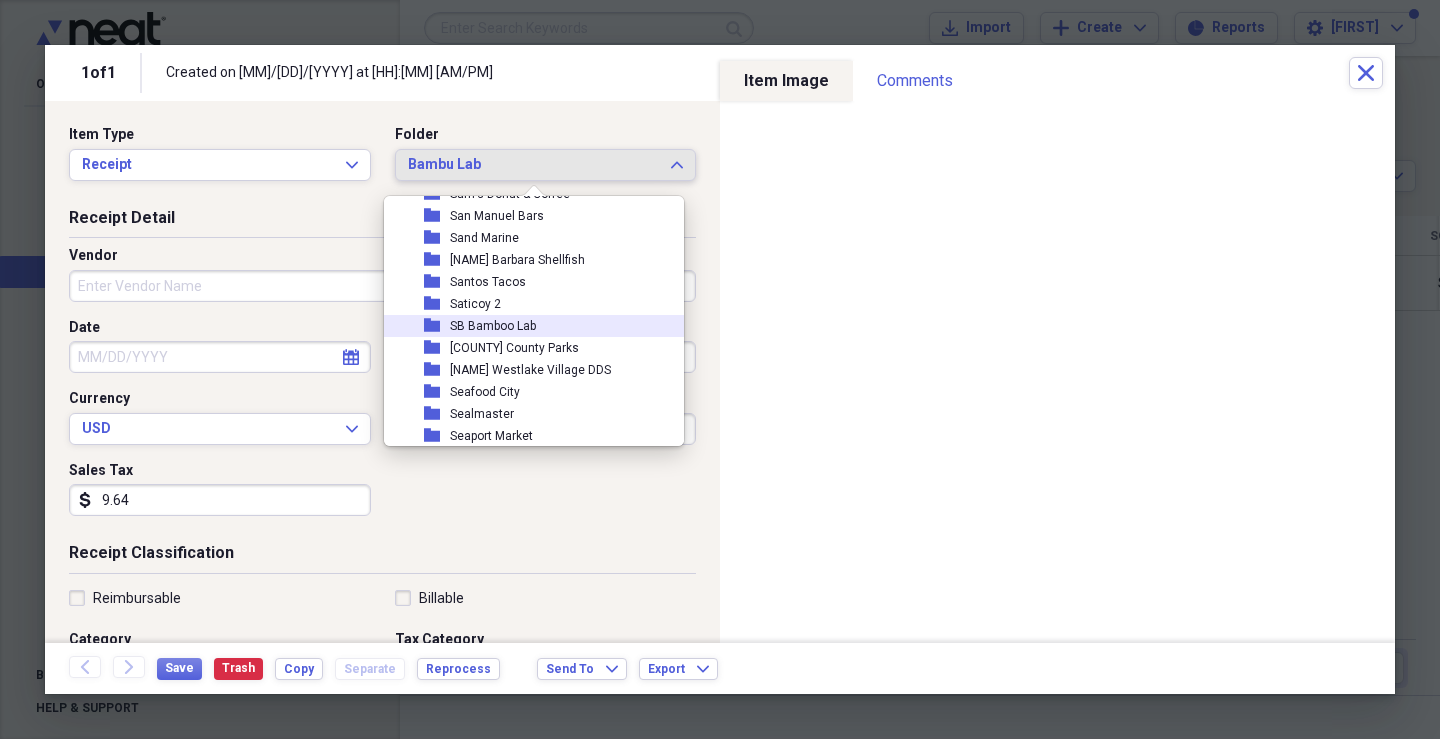 click on "SB Bamboo Lab" at bounding box center (493, 326) 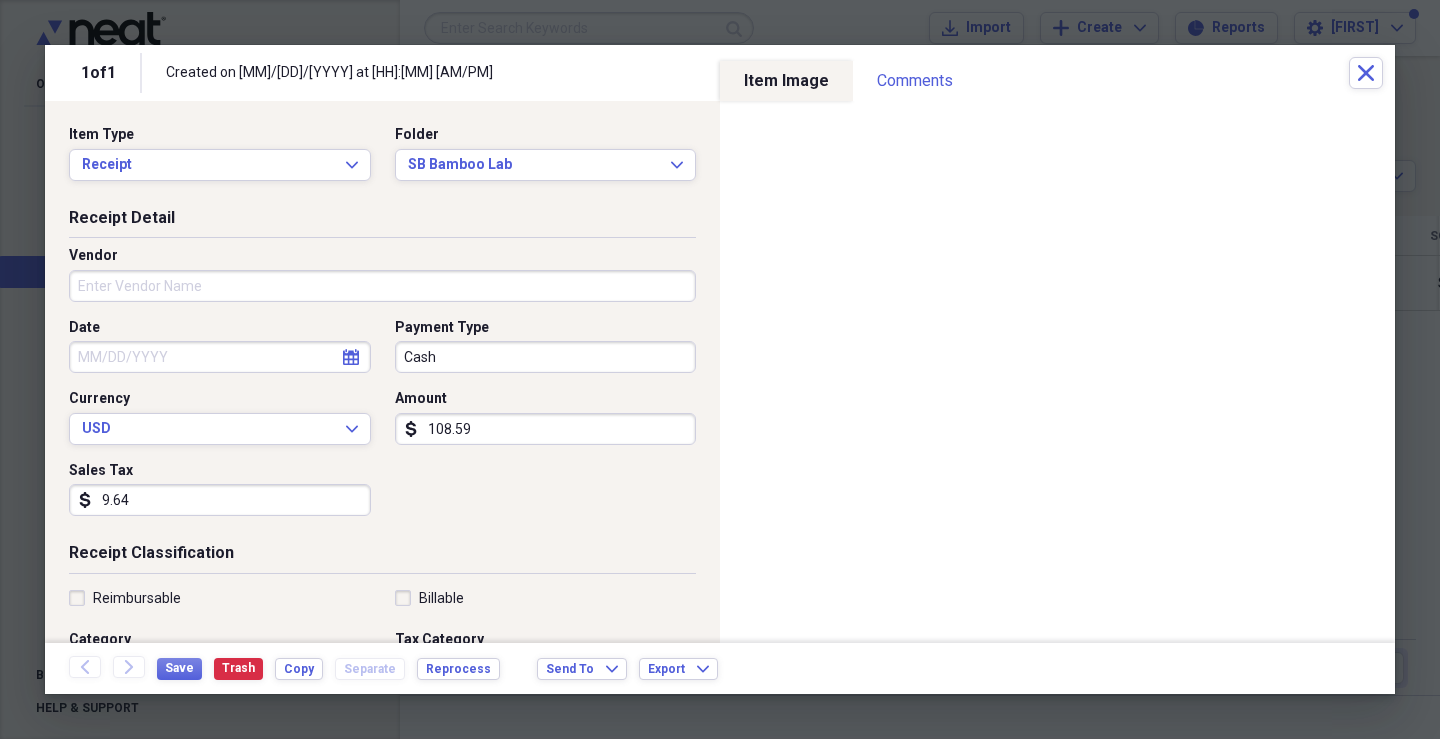 click on "Vendor" at bounding box center [382, 286] 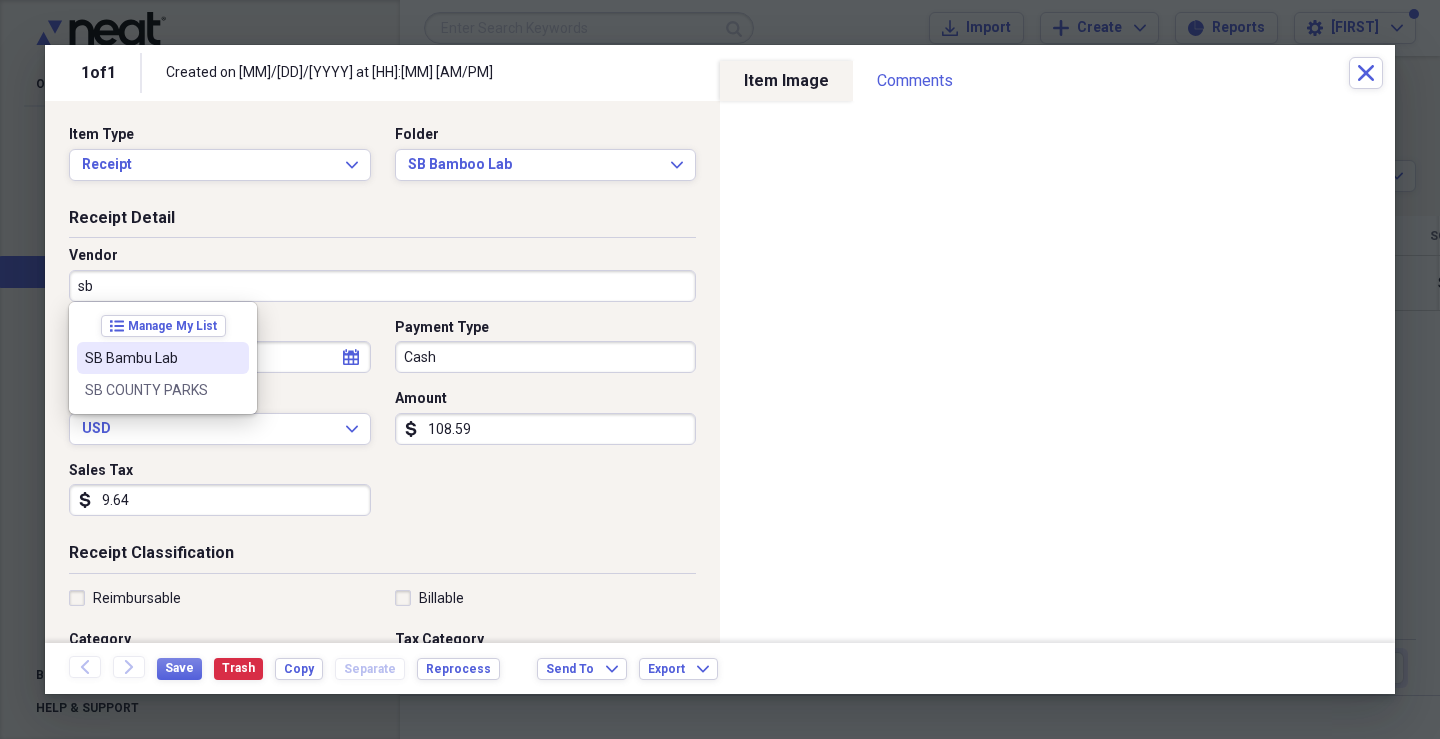 click on "SB Bambu Lab" at bounding box center (163, 358) 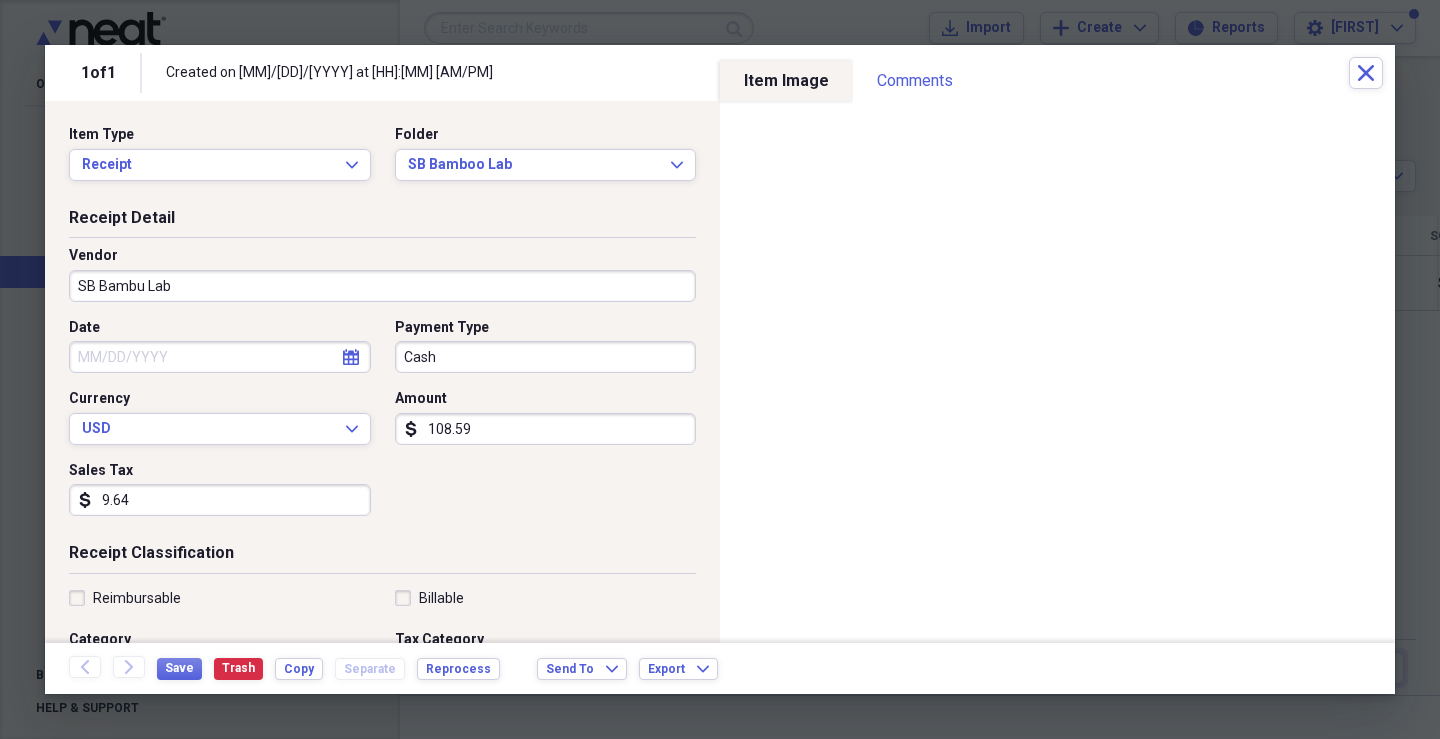 type on "reconditioning" 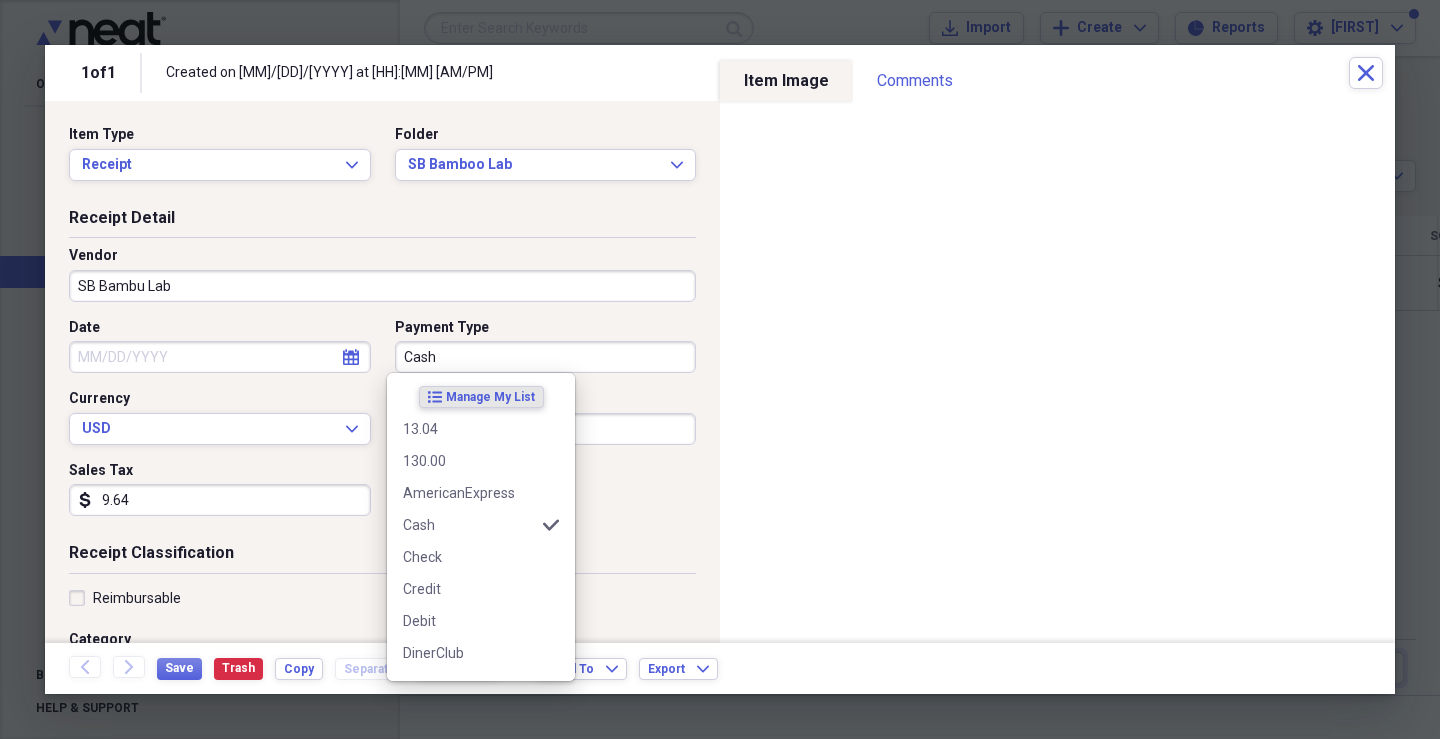 click on "Cash" at bounding box center [546, 357] 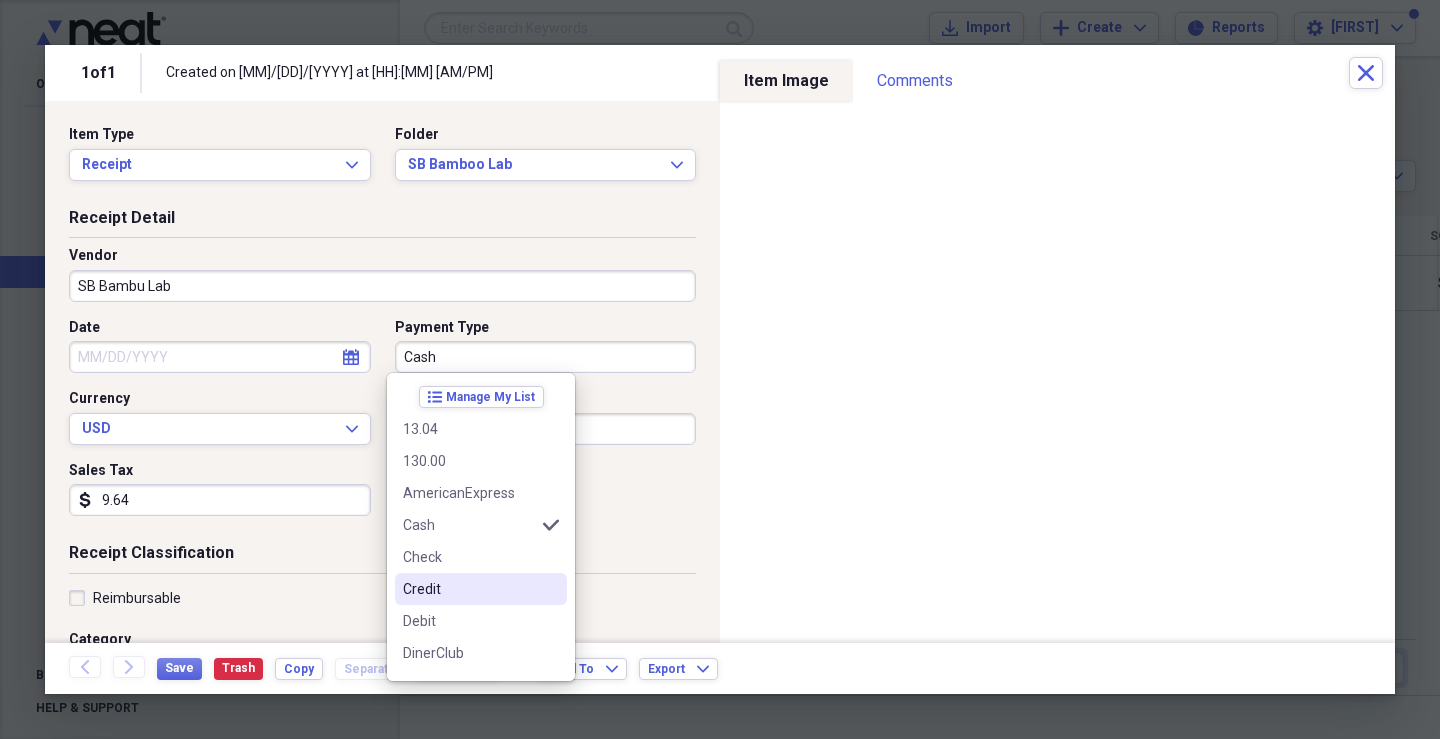 click on "Credit" at bounding box center (481, 589) 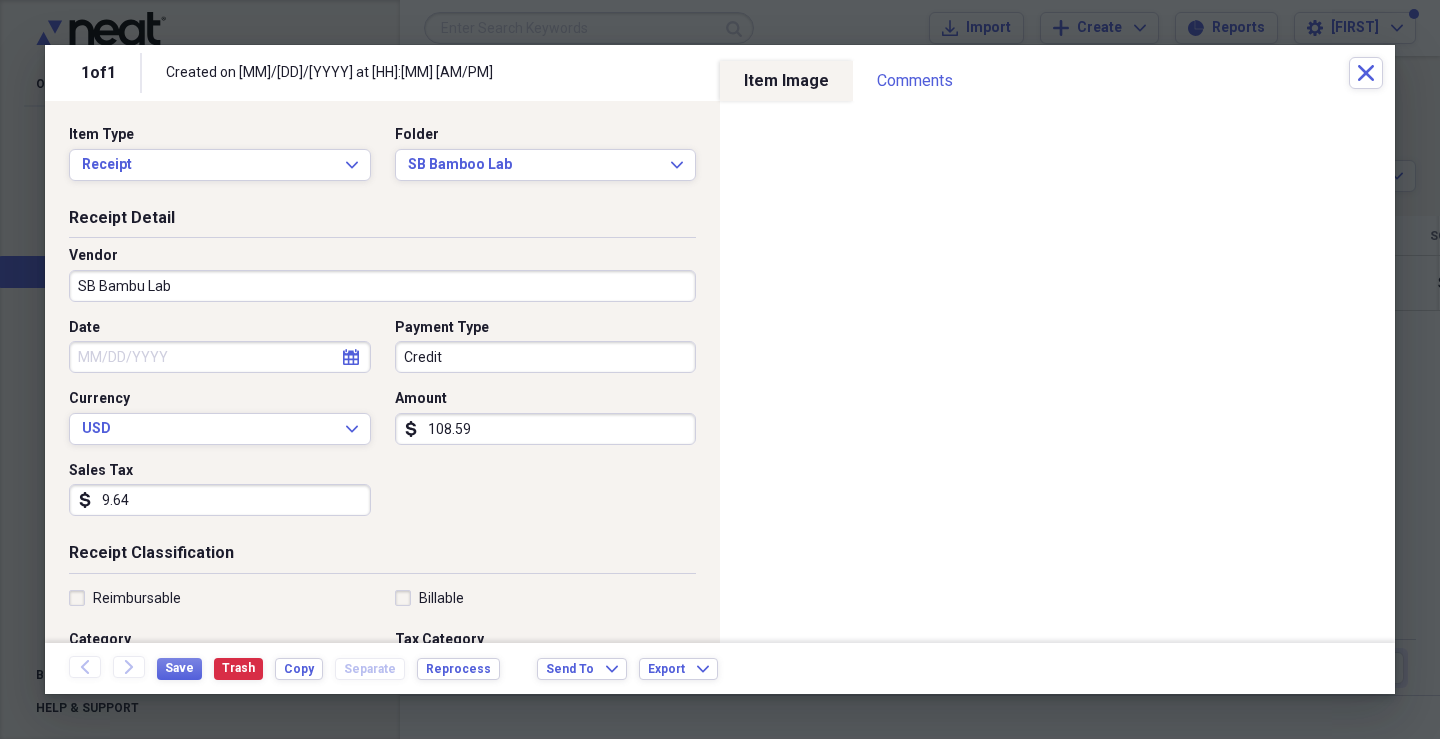 click 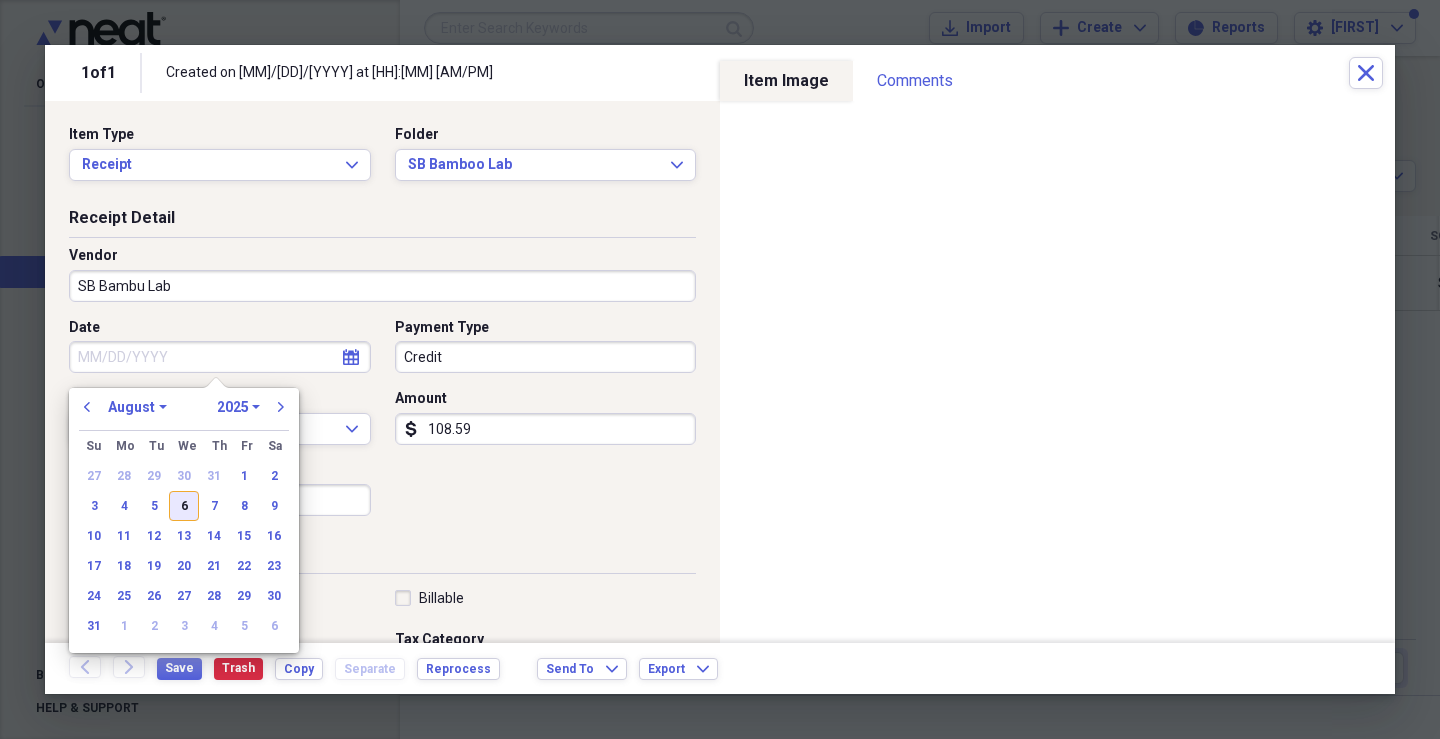 click on "6" at bounding box center (184, 506) 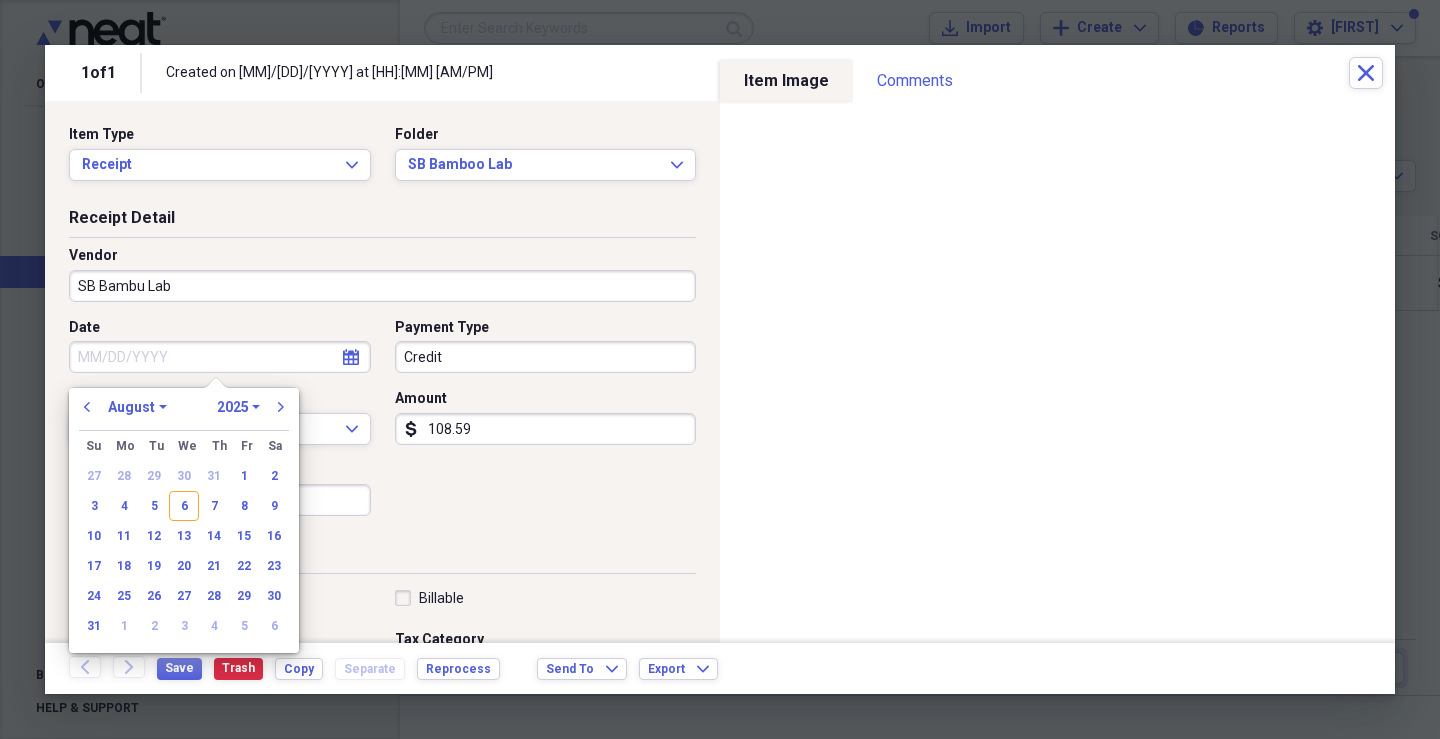 type on "08/06/2025" 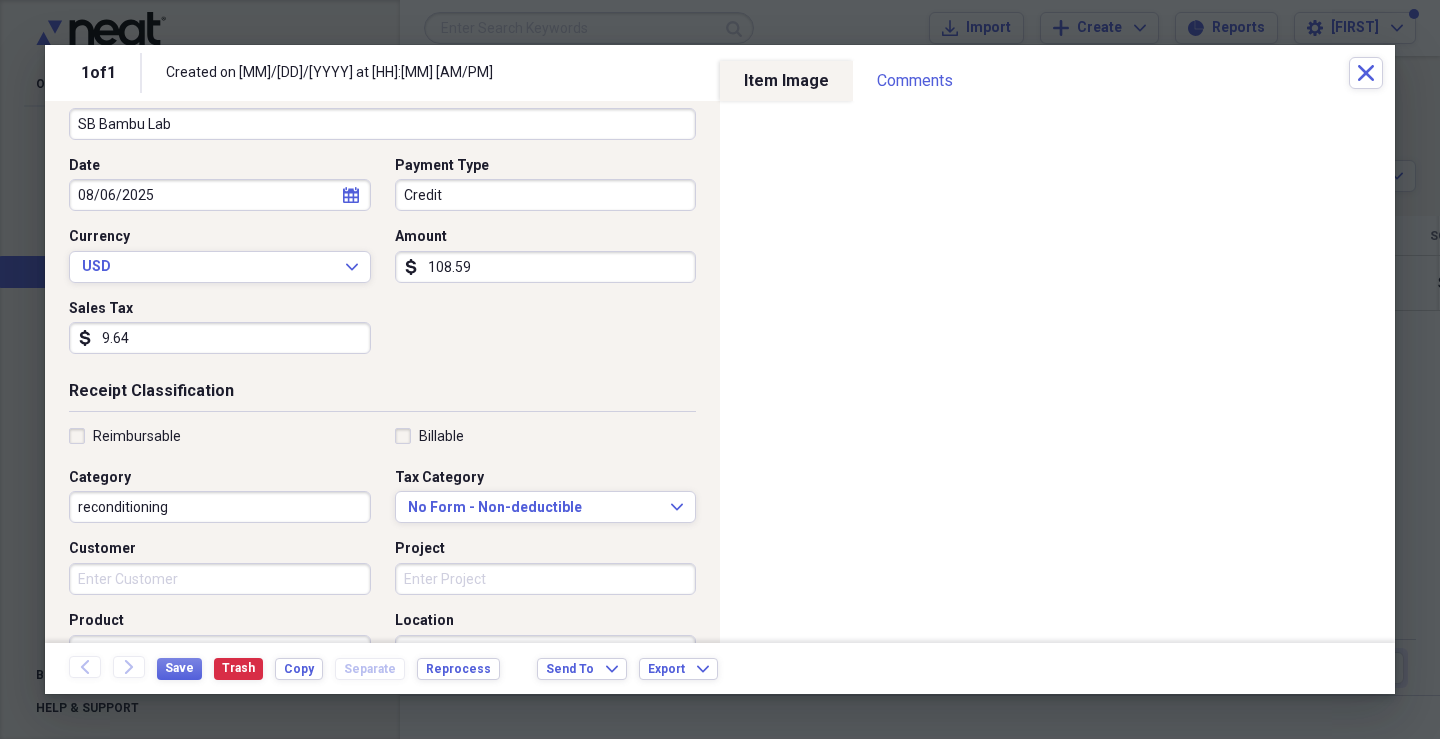 scroll, scrollTop: 200, scrollLeft: 0, axis: vertical 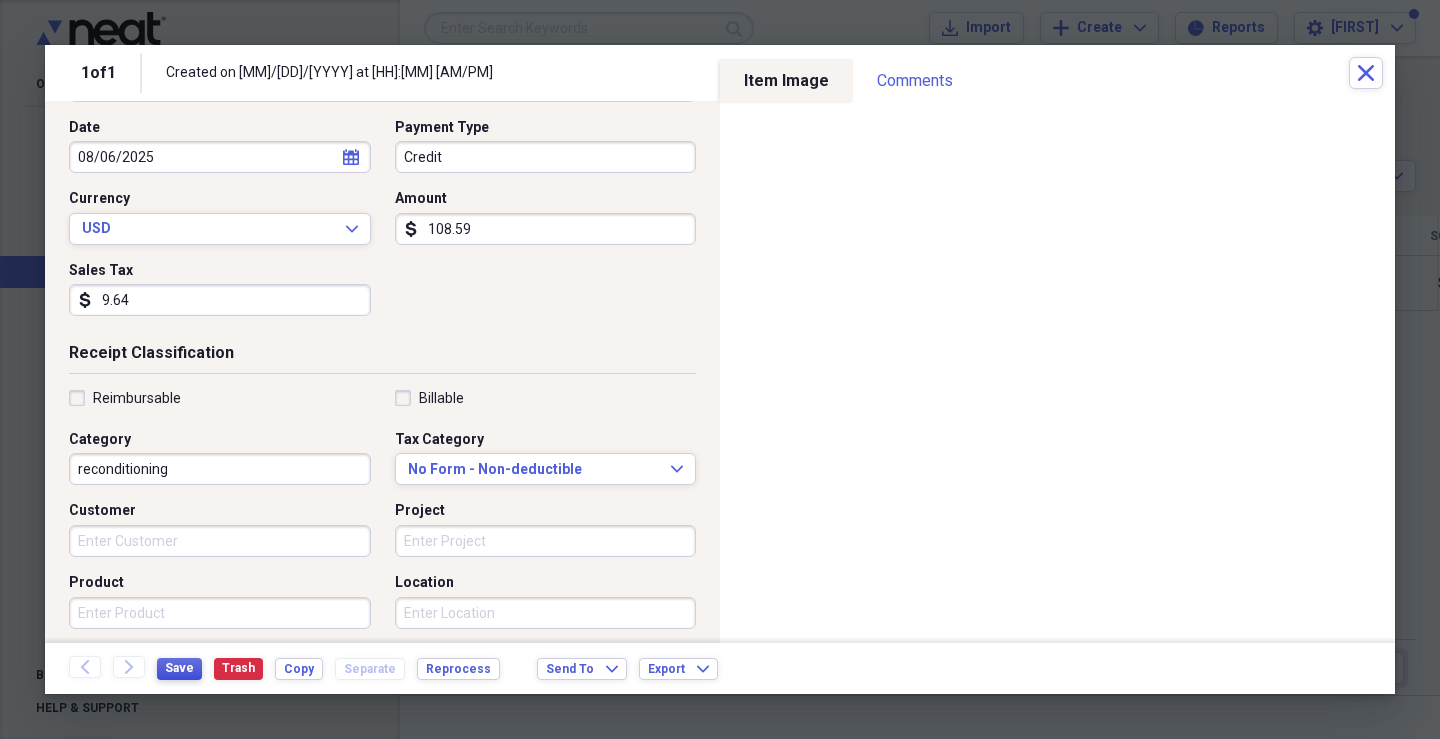 type on "9.64" 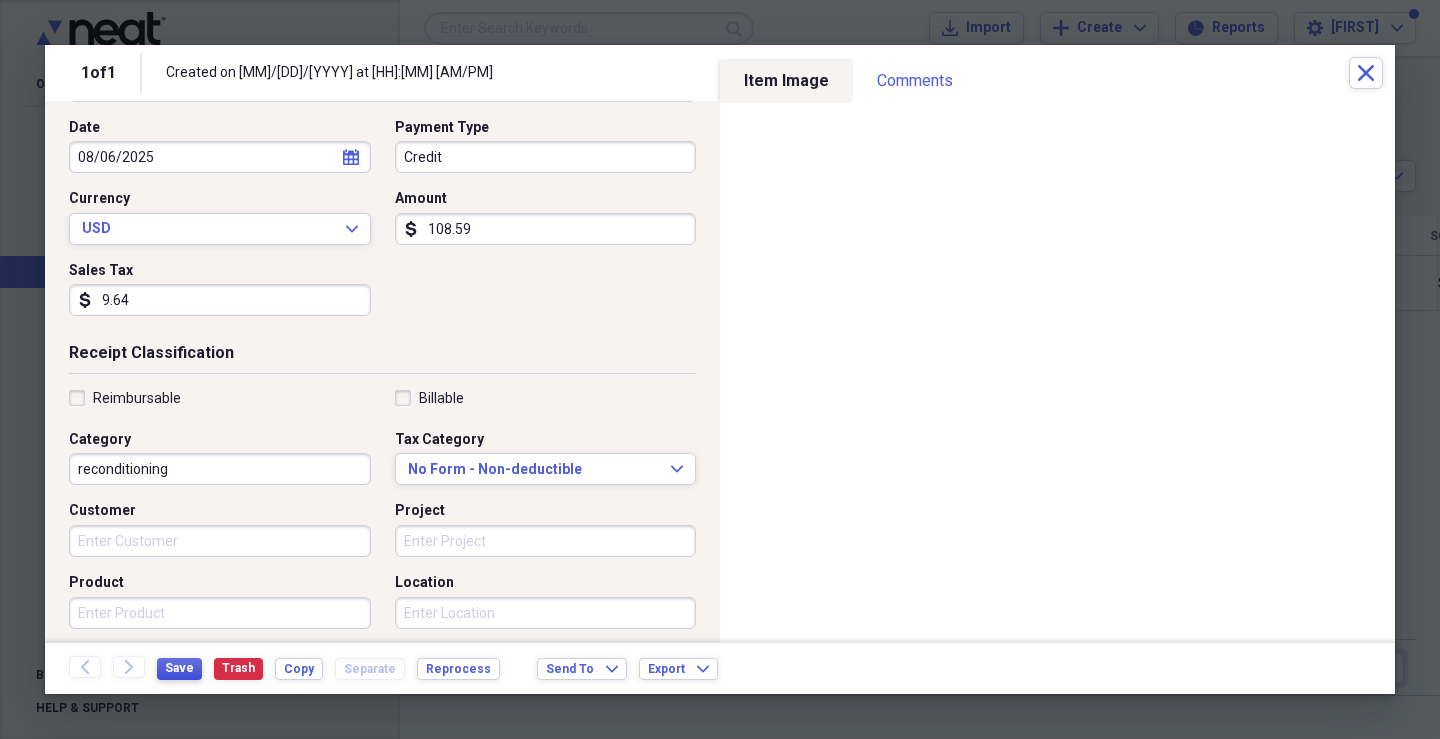 click on "Save" at bounding box center [179, 668] 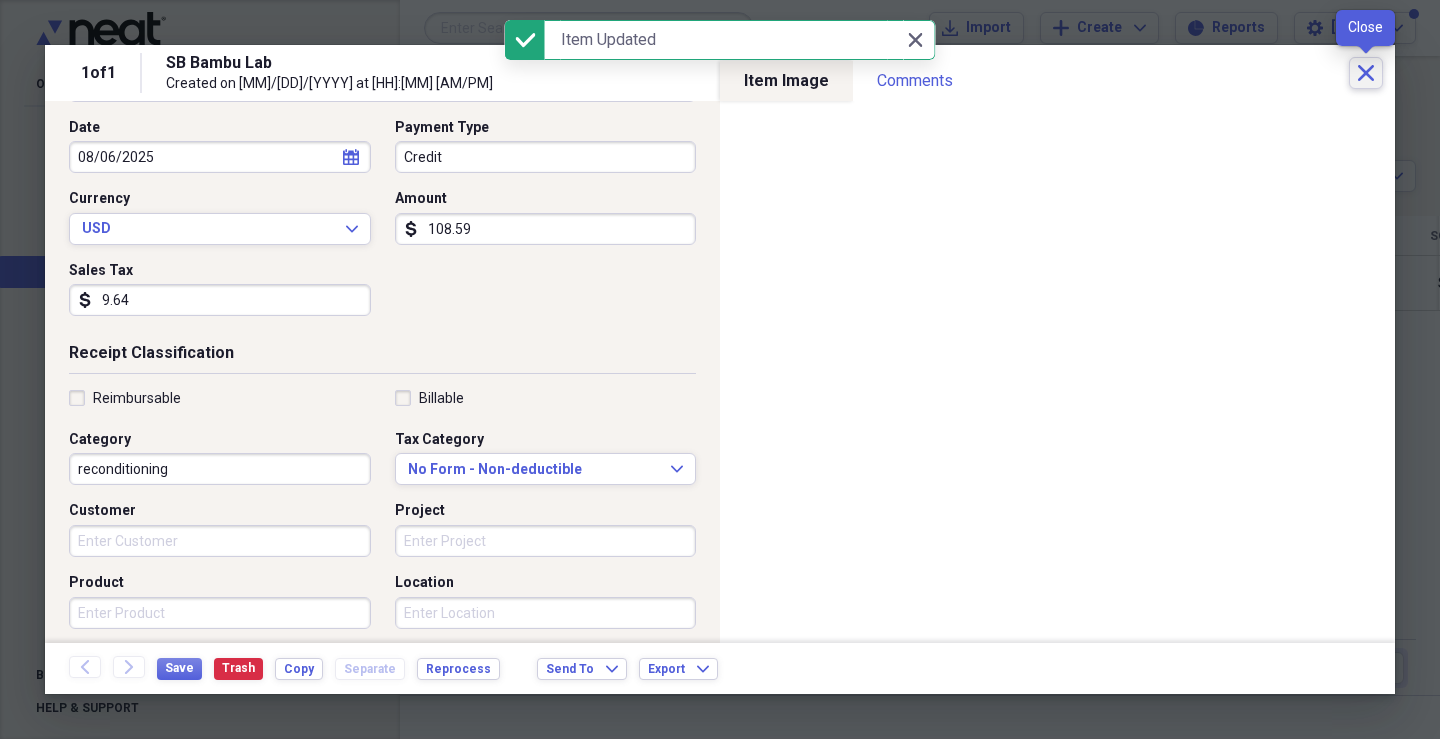 click on "Close" 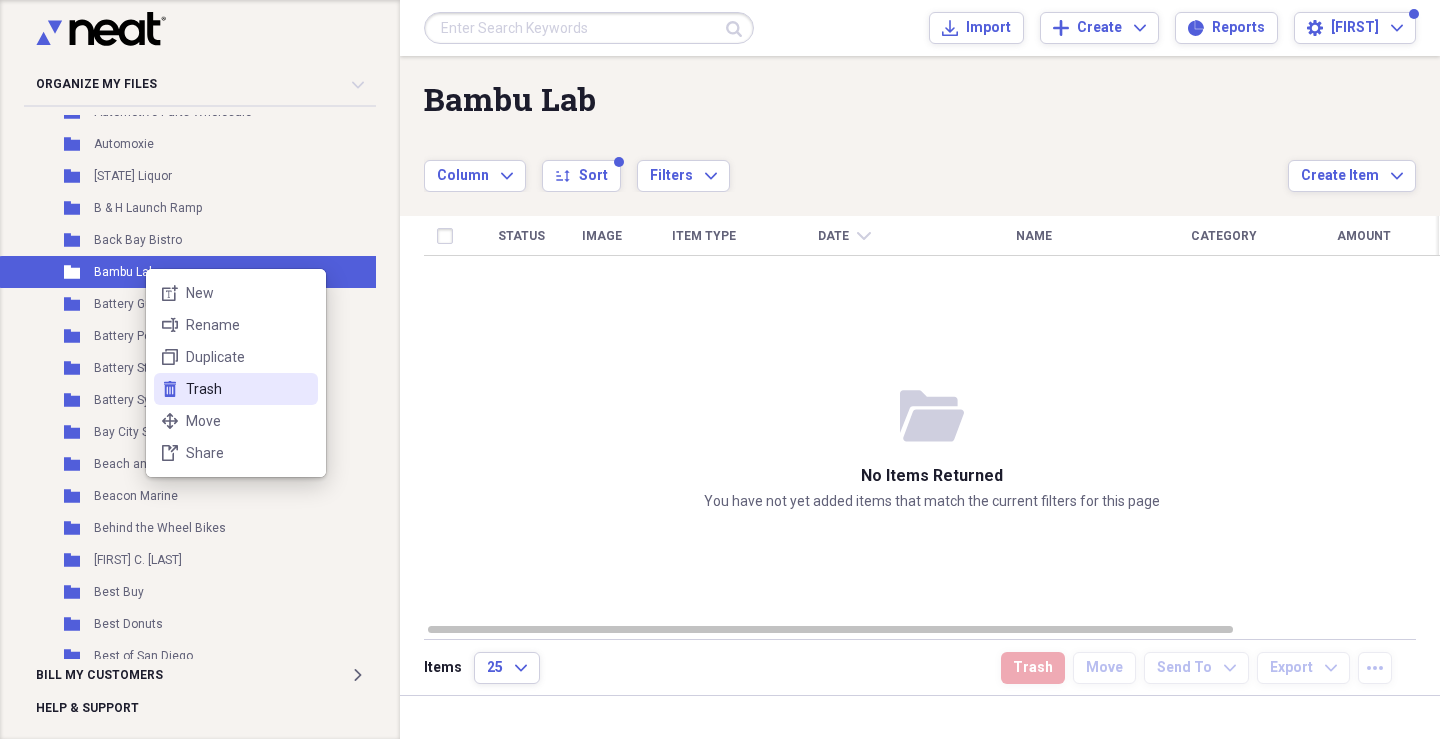 click on "Trash" at bounding box center (248, 389) 